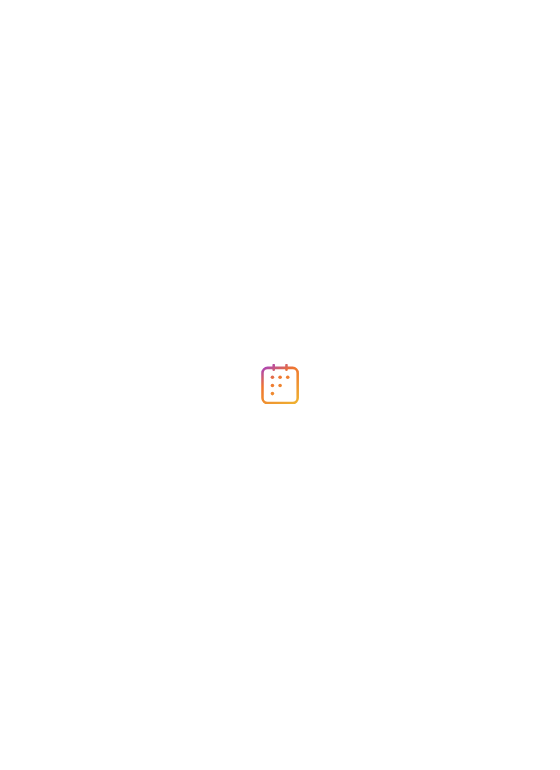 scroll, scrollTop: 0, scrollLeft: 0, axis: both 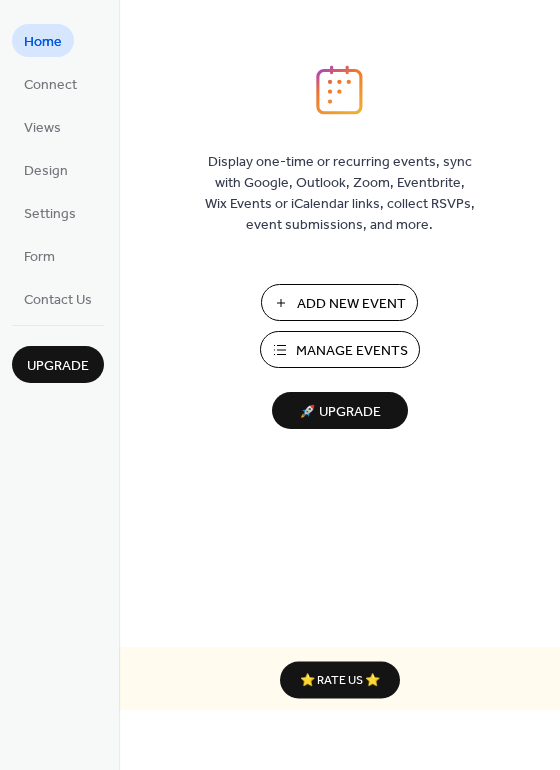 click on "Manage Events" at bounding box center [352, 351] 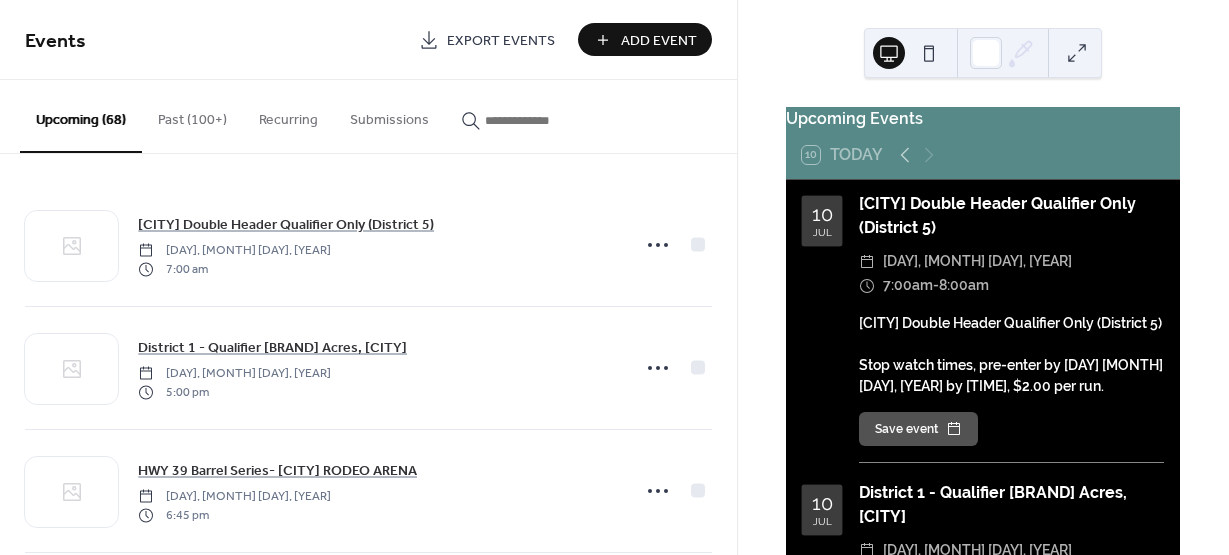 scroll, scrollTop: 0, scrollLeft: 0, axis: both 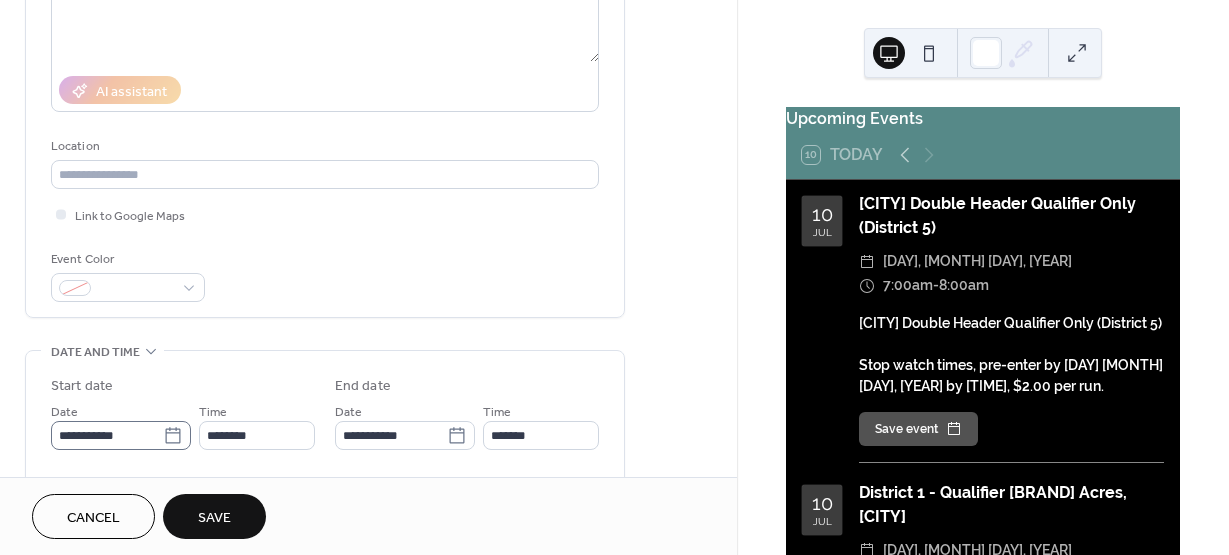 type on "**********" 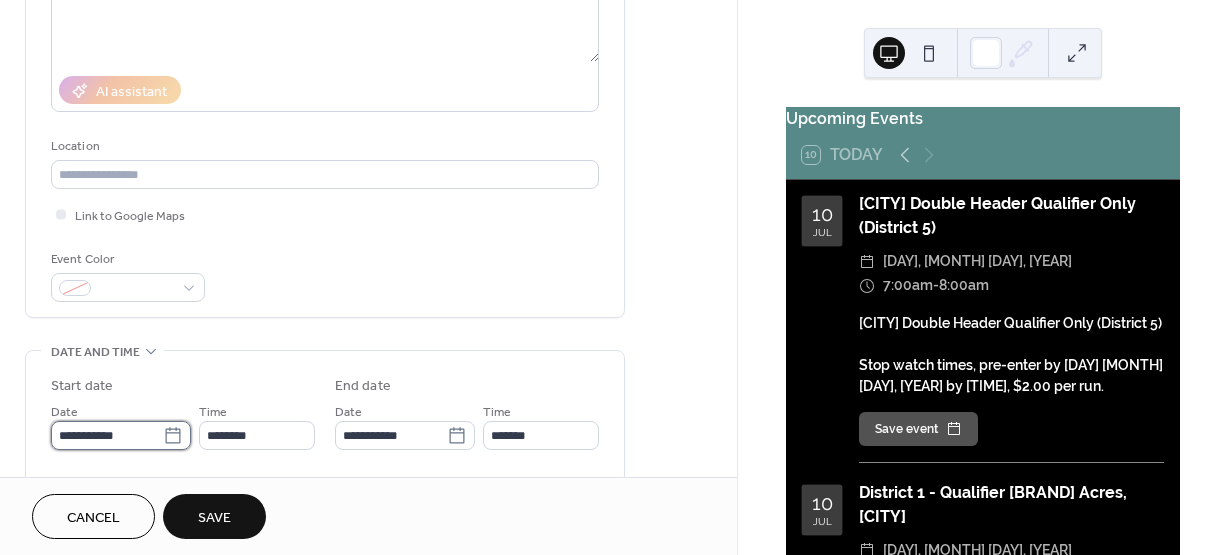 click on "**********" at bounding box center (107, 435) 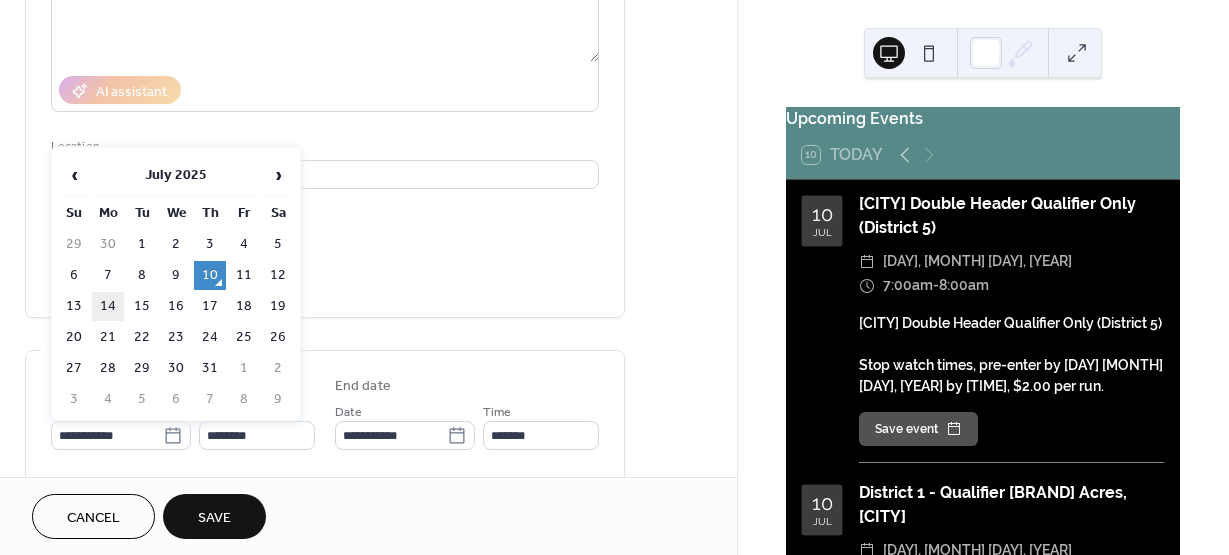 click on "14" at bounding box center [108, 306] 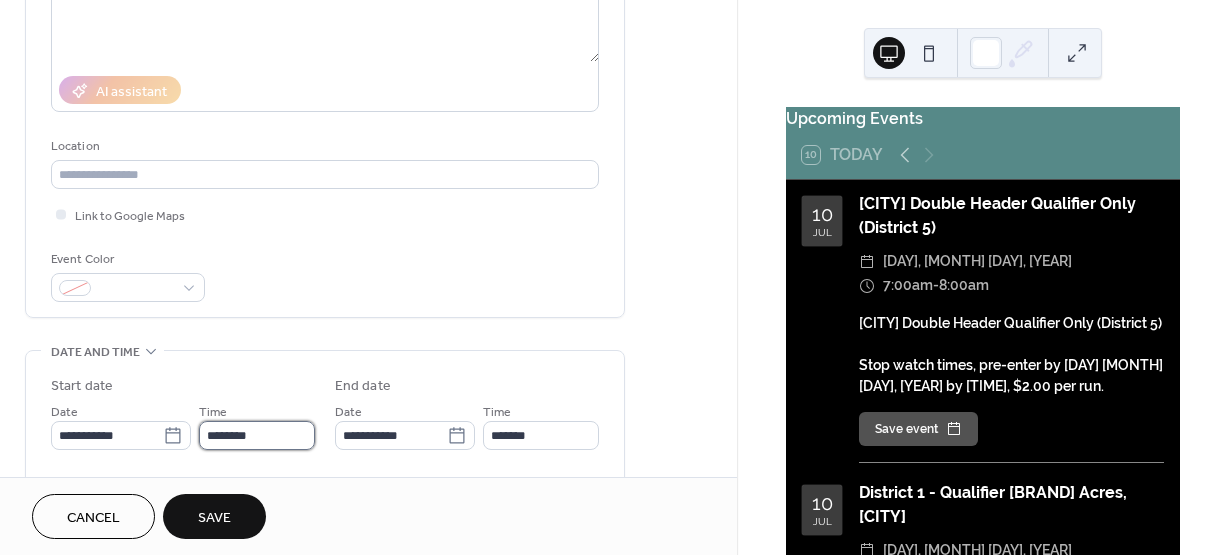 click on "********" at bounding box center [257, 435] 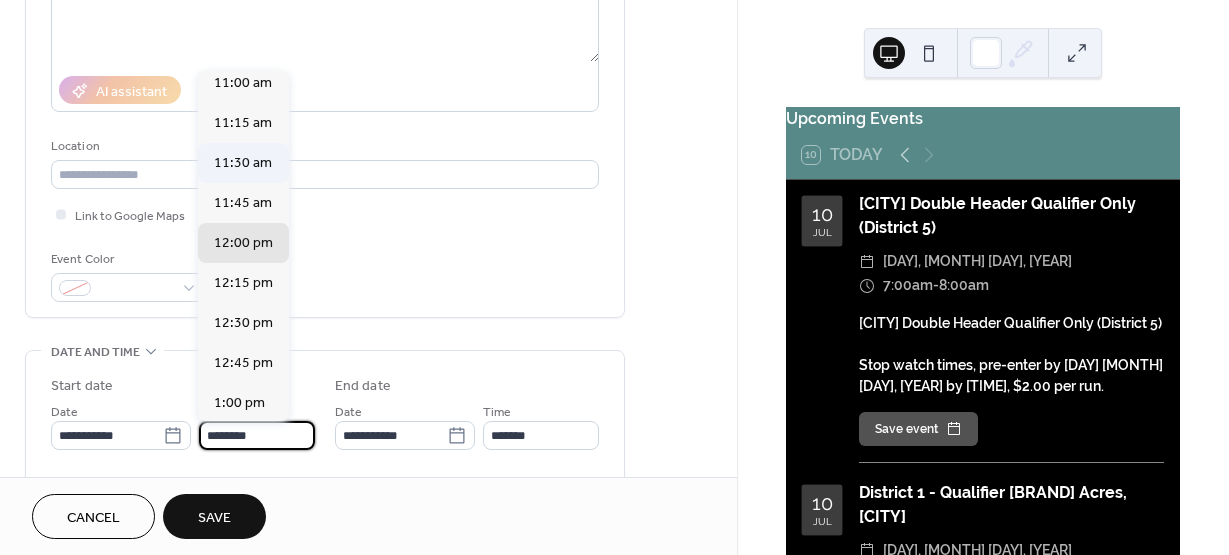 scroll, scrollTop: 1168, scrollLeft: 0, axis: vertical 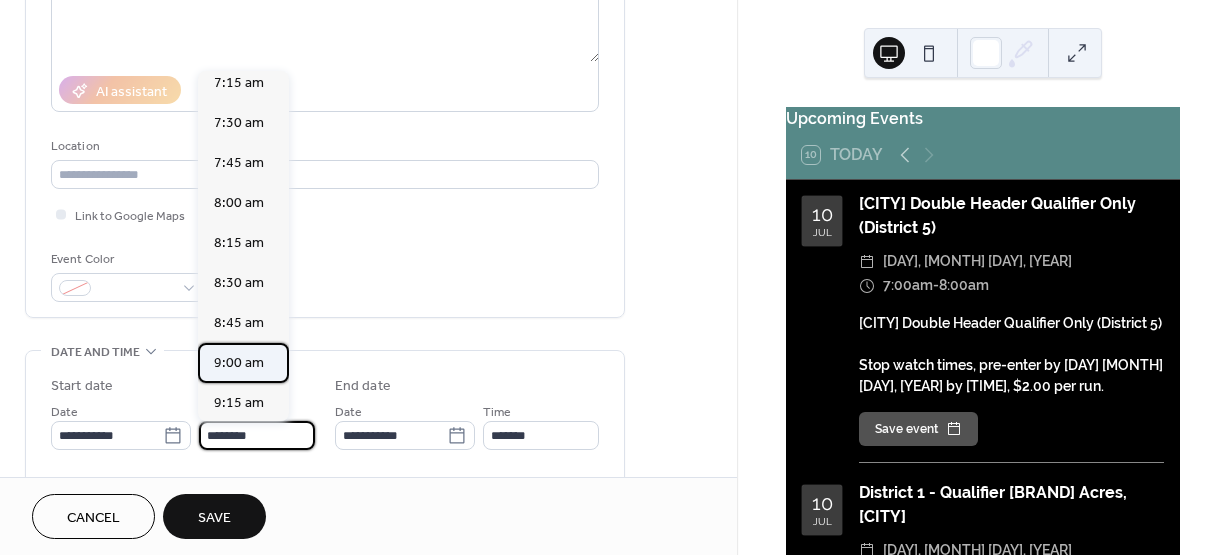 click on "9:00 am" at bounding box center [239, 363] 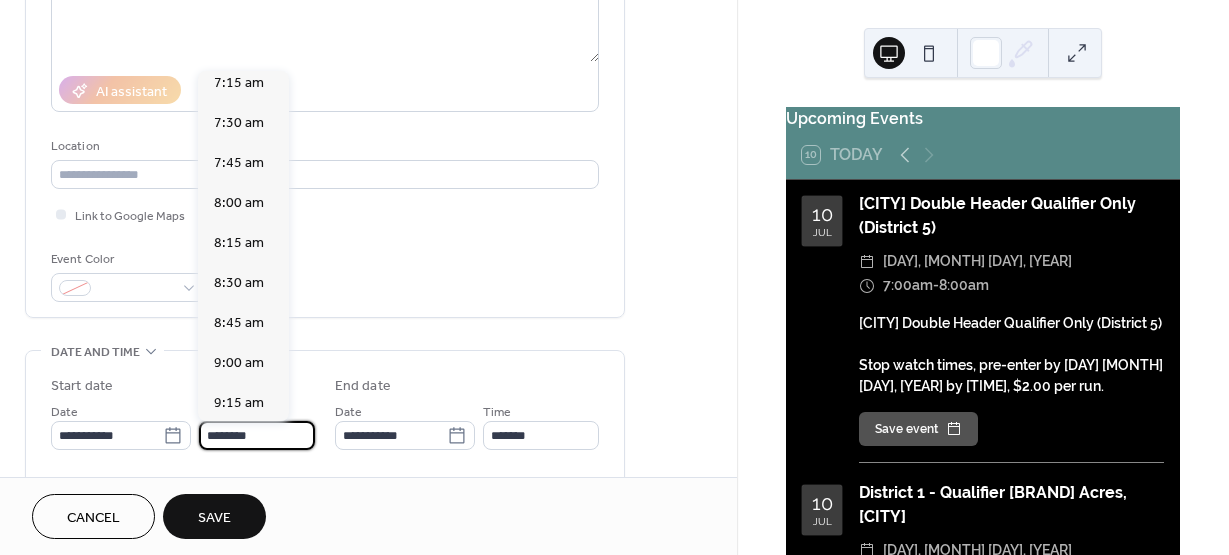 type on "*******" 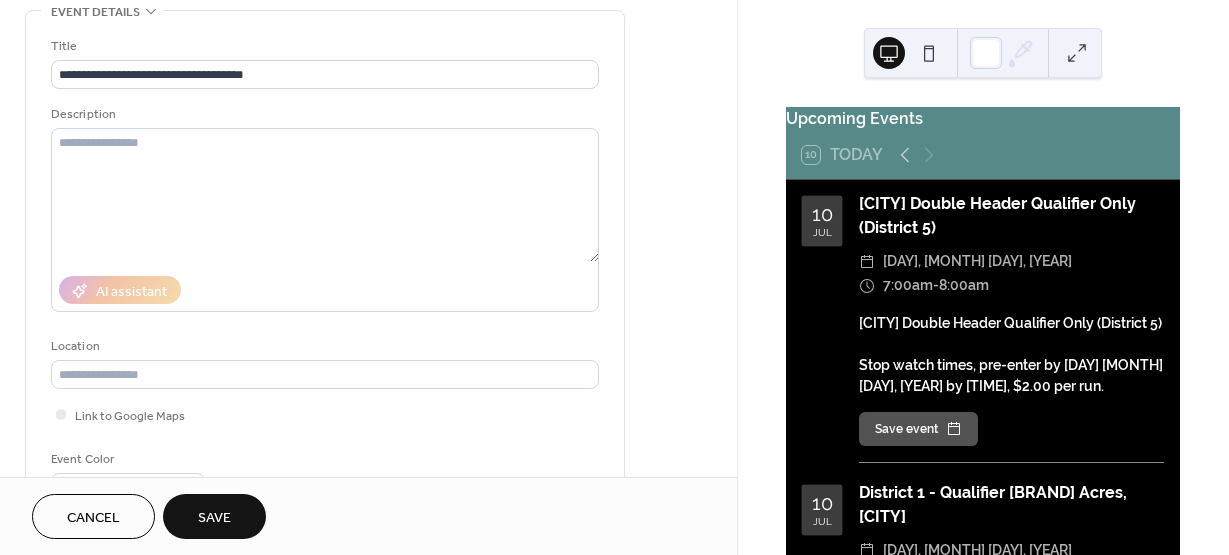 scroll, scrollTop: 0, scrollLeft: 0, axis: both 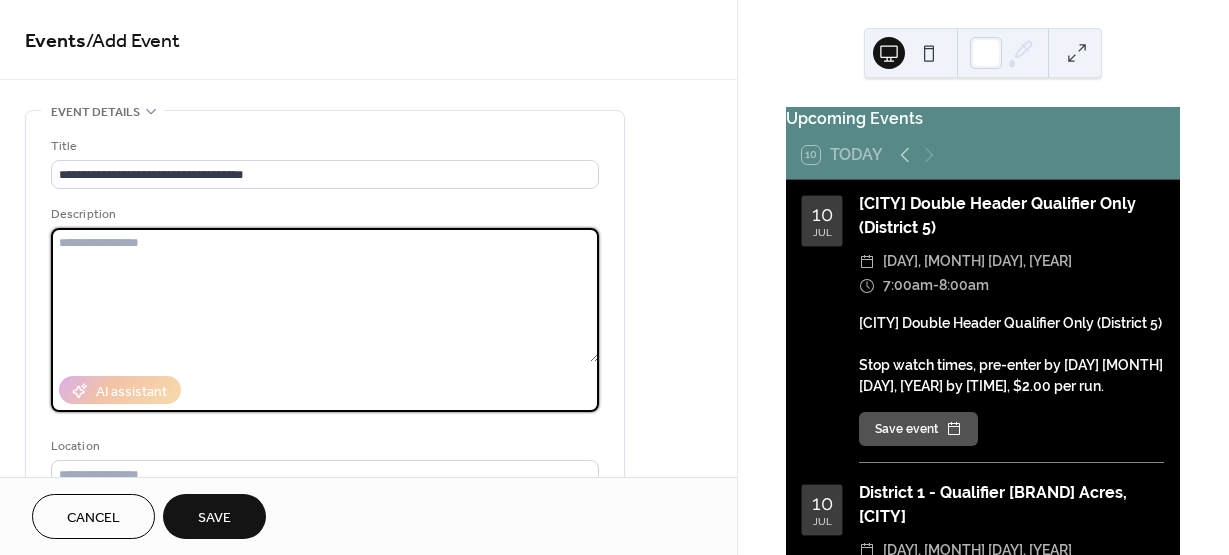 click at bounding box center (325, 295) 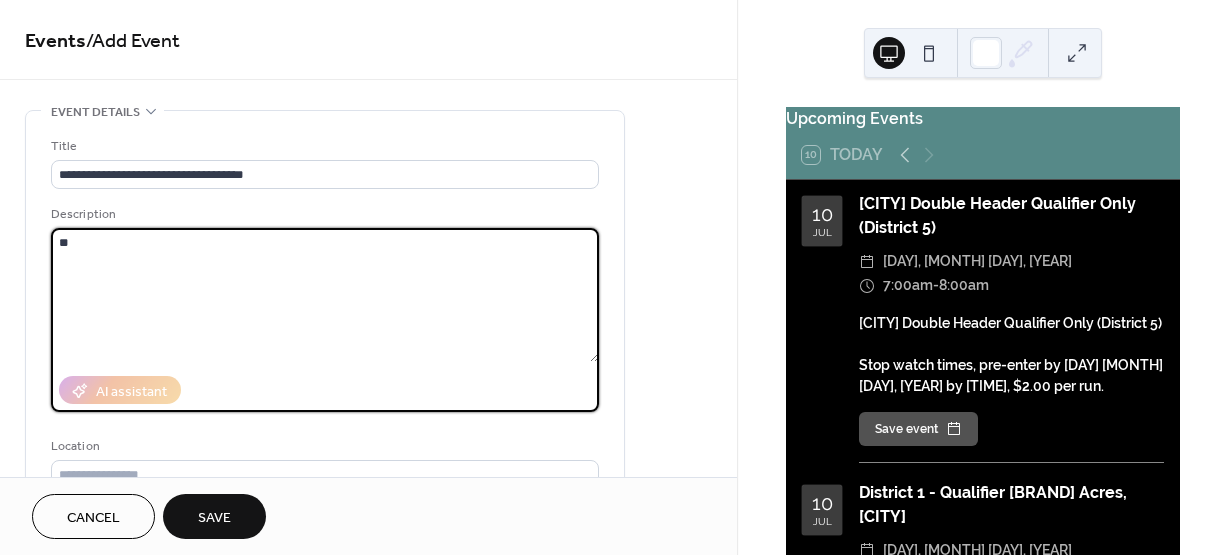 type on "*" 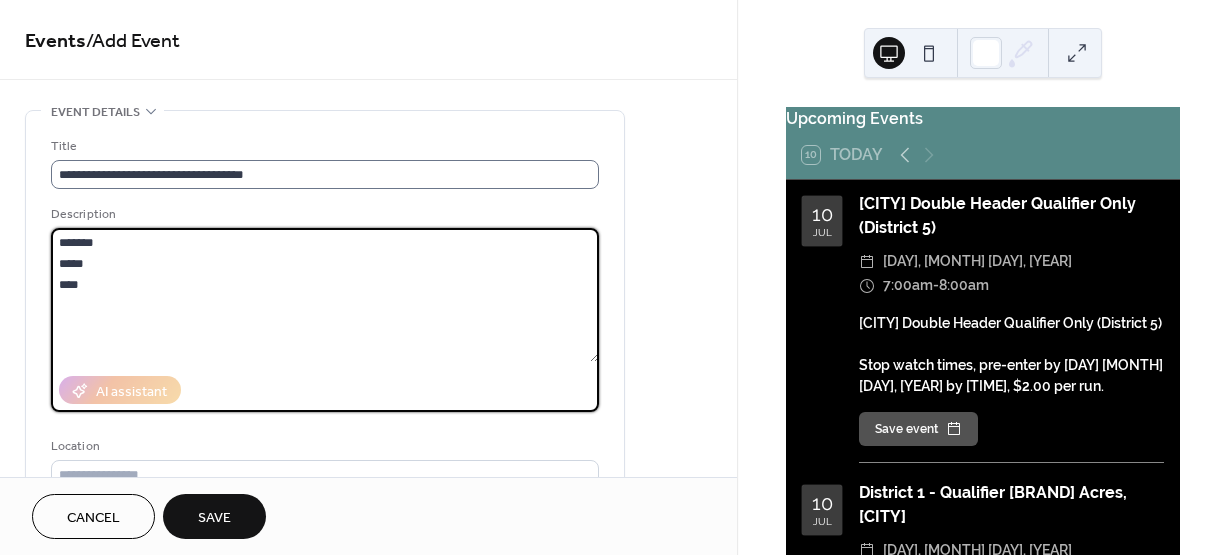 type on "*******
*****
****" 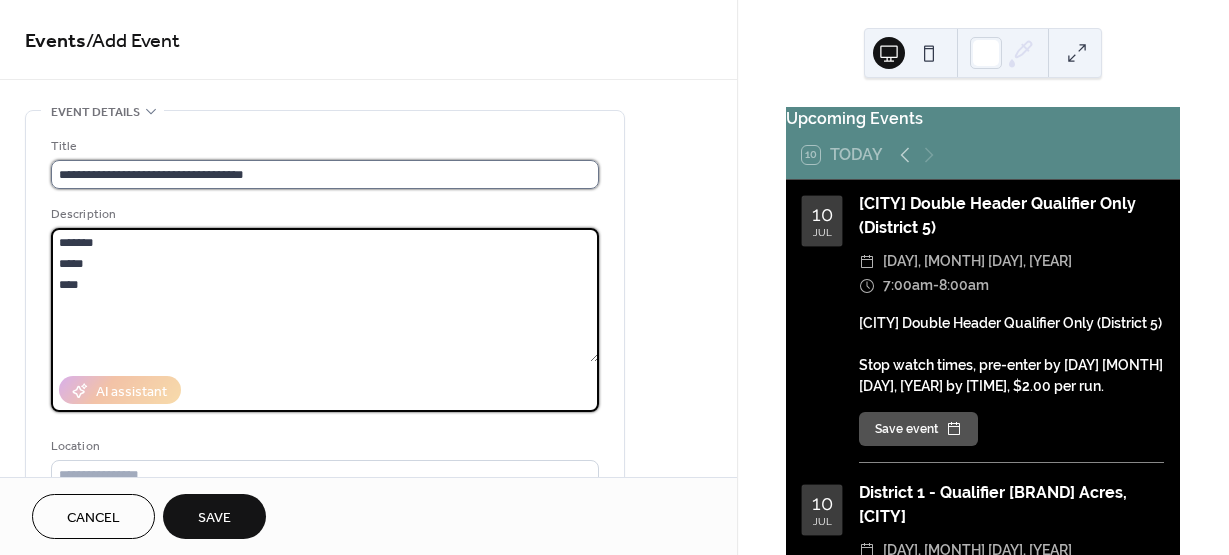drag, startPoint x: 182, startPoint y: 172, endPoint x: 204, endPoint y: 178, distance: 22.803509 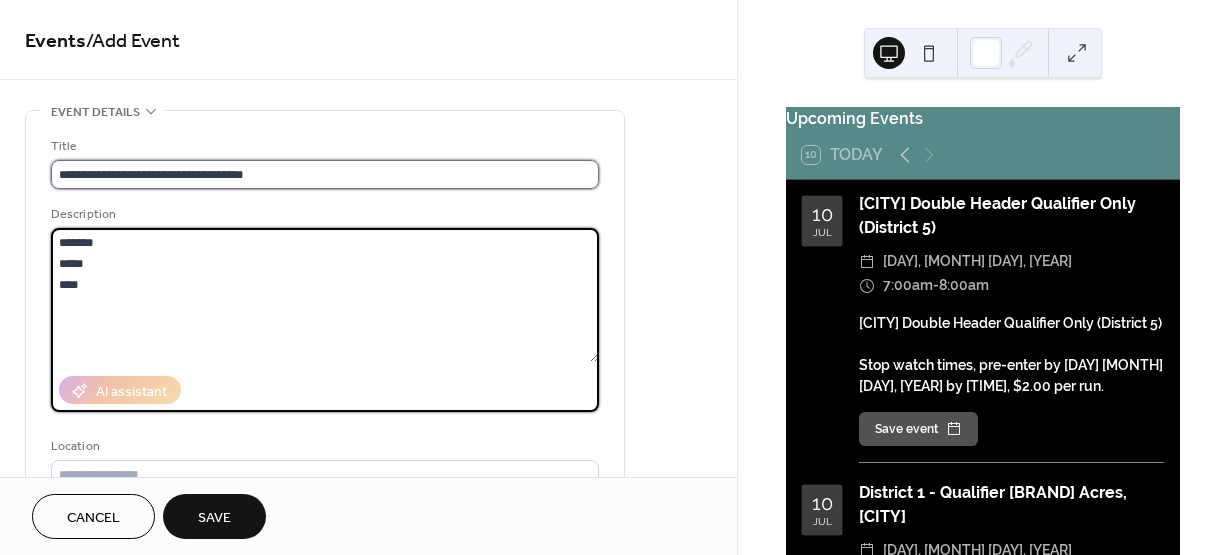 click on "**********" at bounding box center [325, 174] 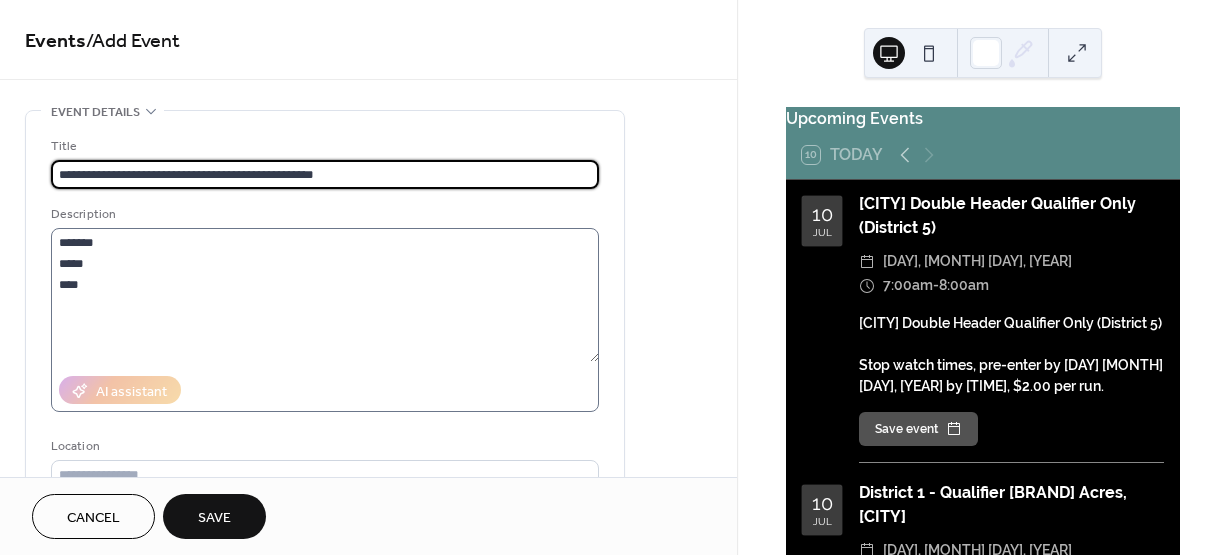 type on "**********" 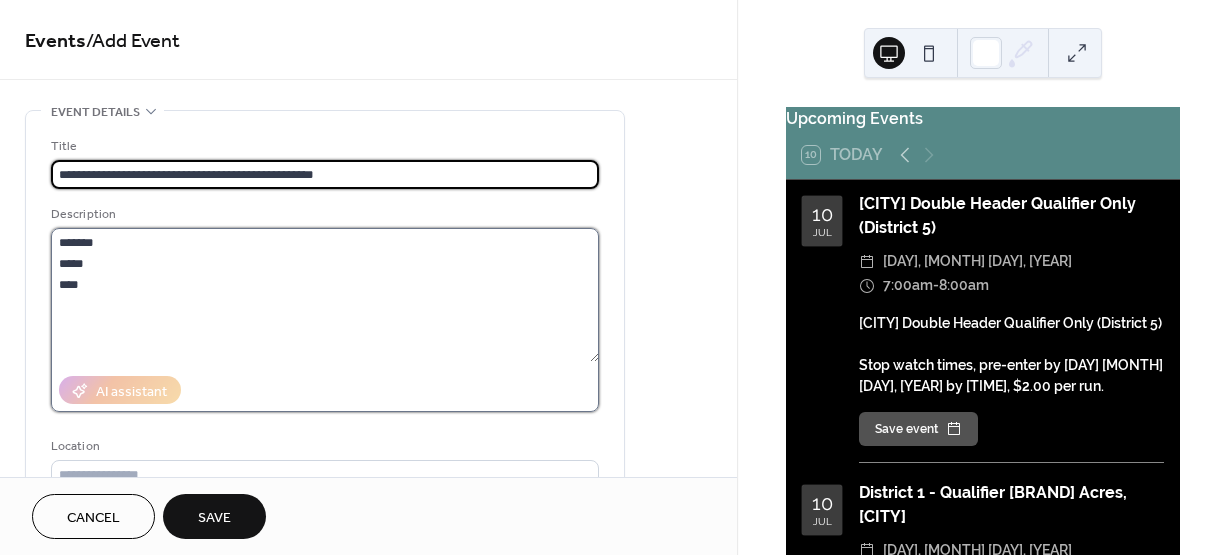 click on "*******
*****
****" at bounding box center [325, 295] 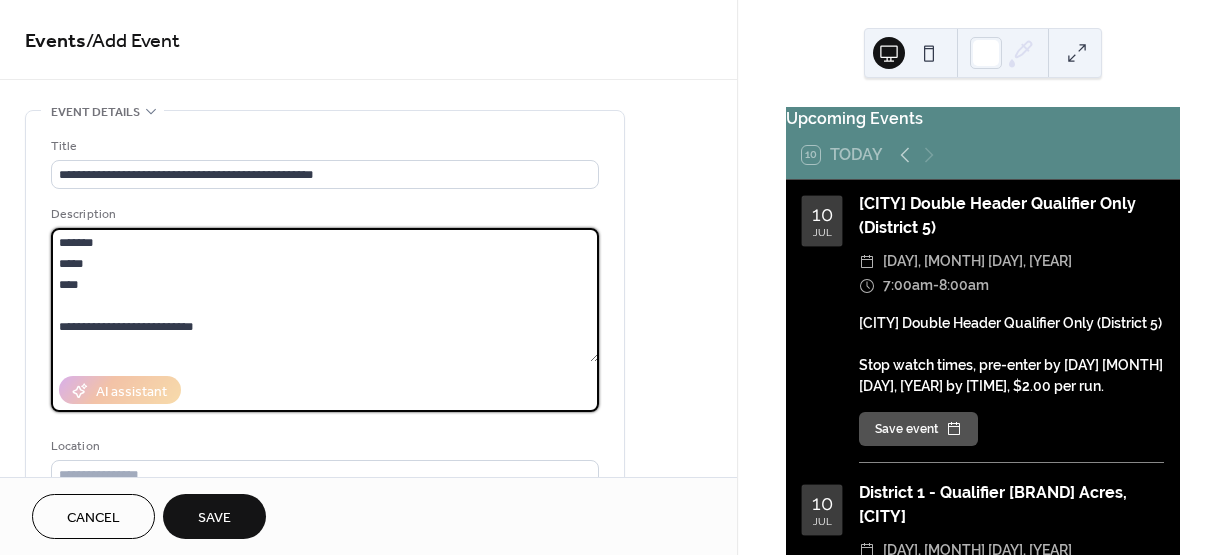 click on "**********" at bounding box center [325, 295] 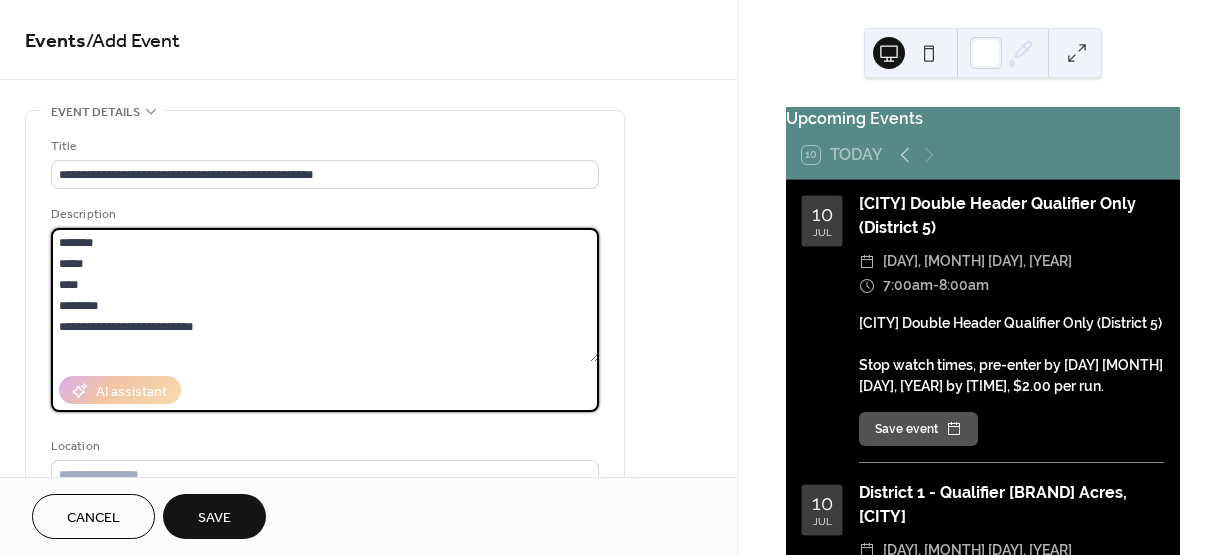click on "**********" at bounding box center (325, 295) 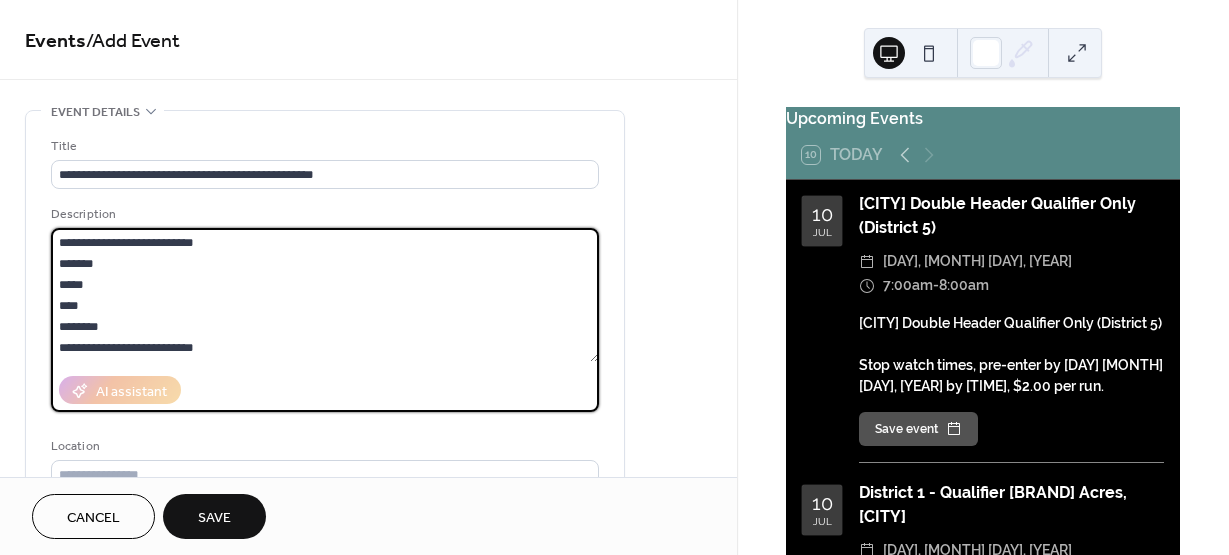 click on "**********" at bounding box center [325, 295] 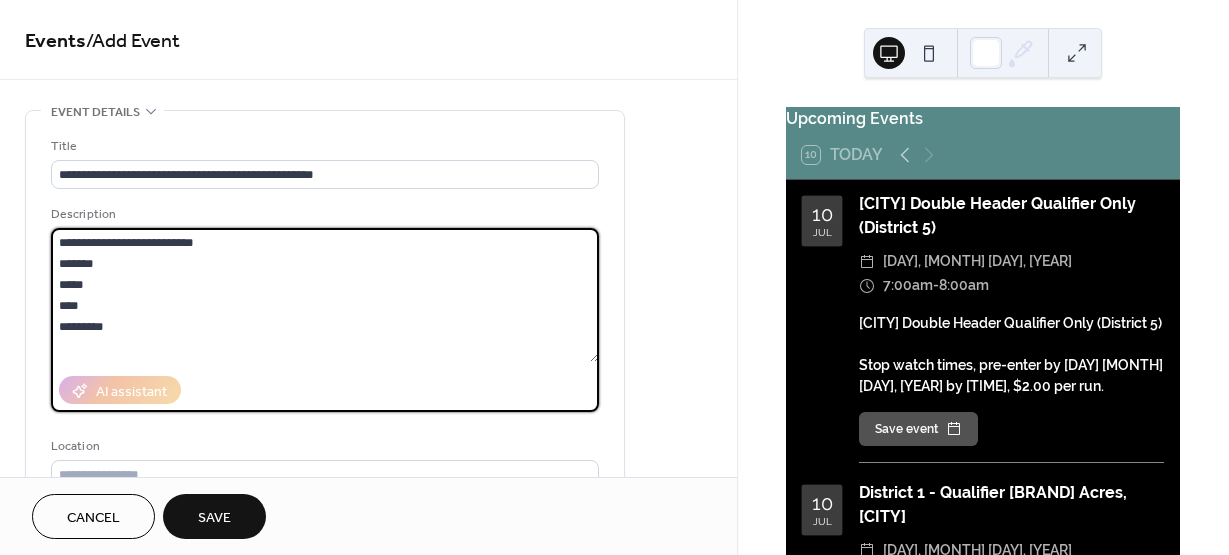 scroll, scrollTop: 0, scrollLeft: 0, axis: both 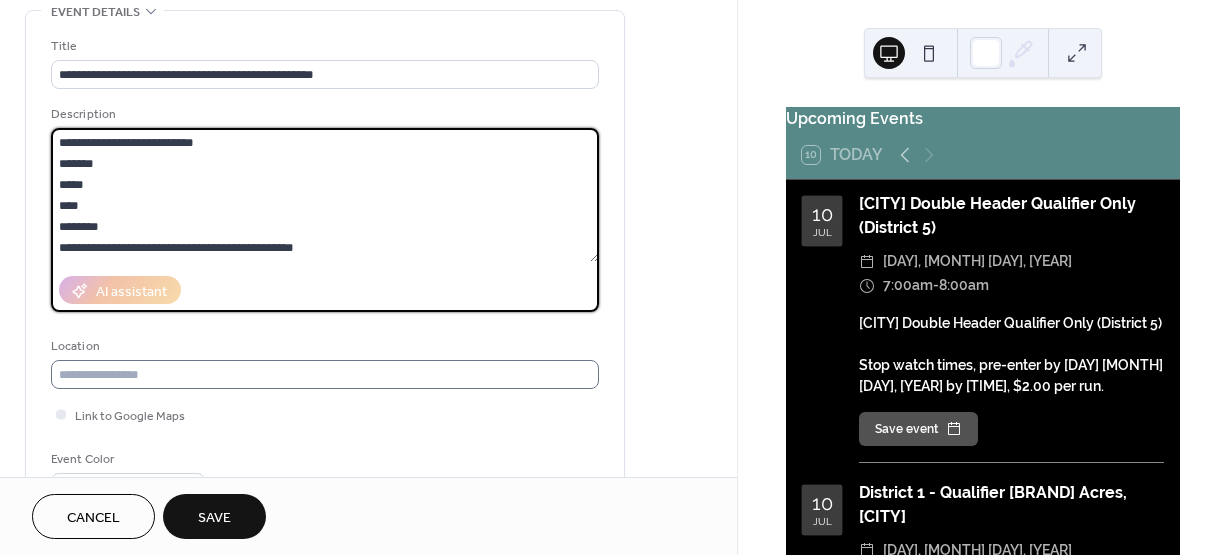 type on "**********" 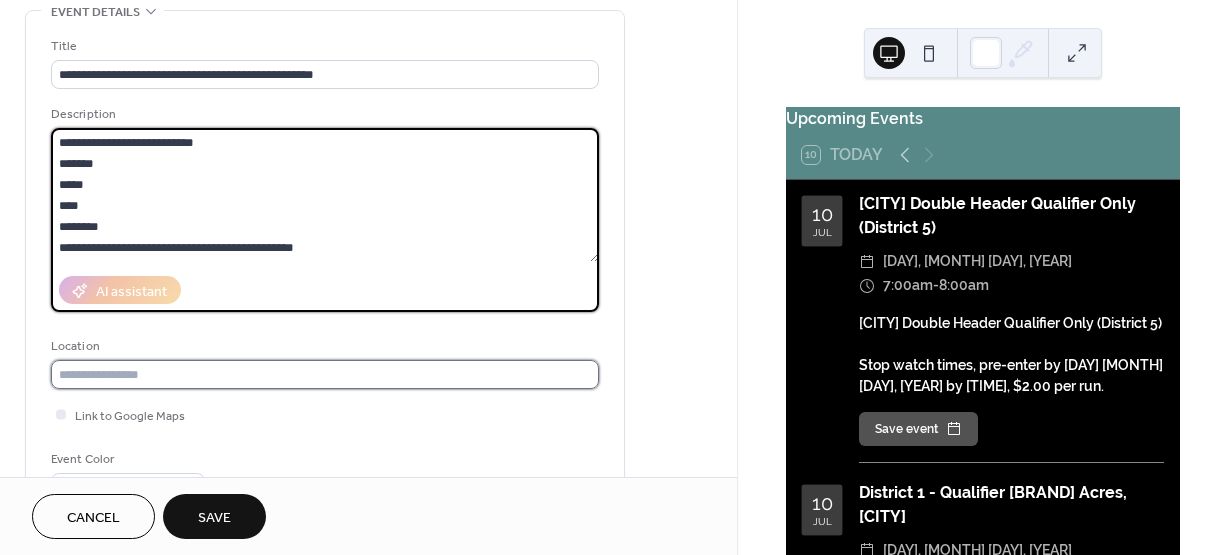 click at bounding box center (325, 374) 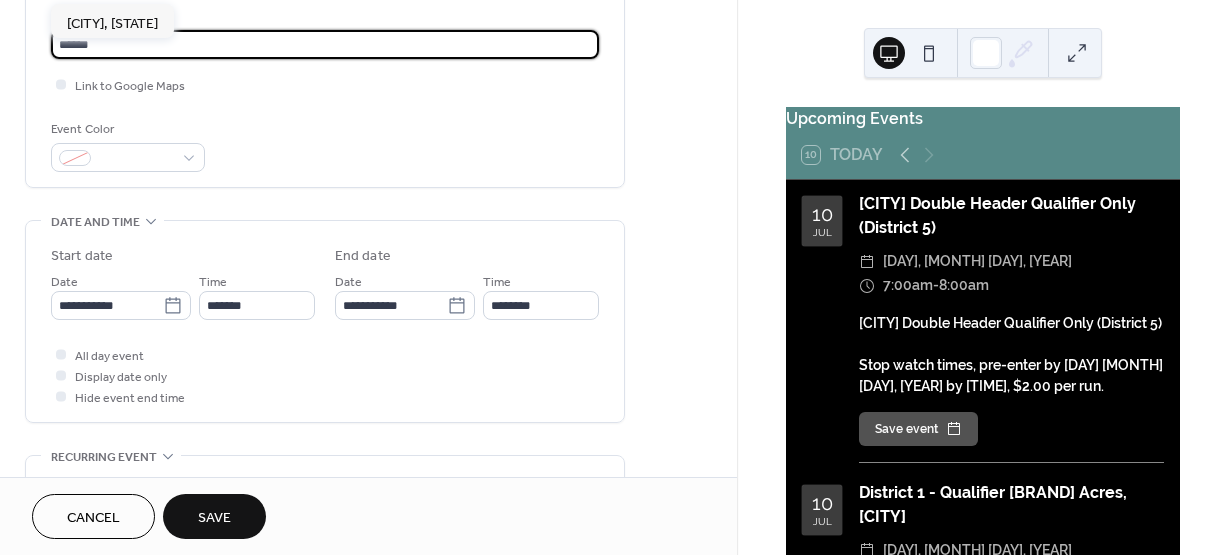 scroll, scrollTop: 500, scrollLeft: 0, axis: vertical 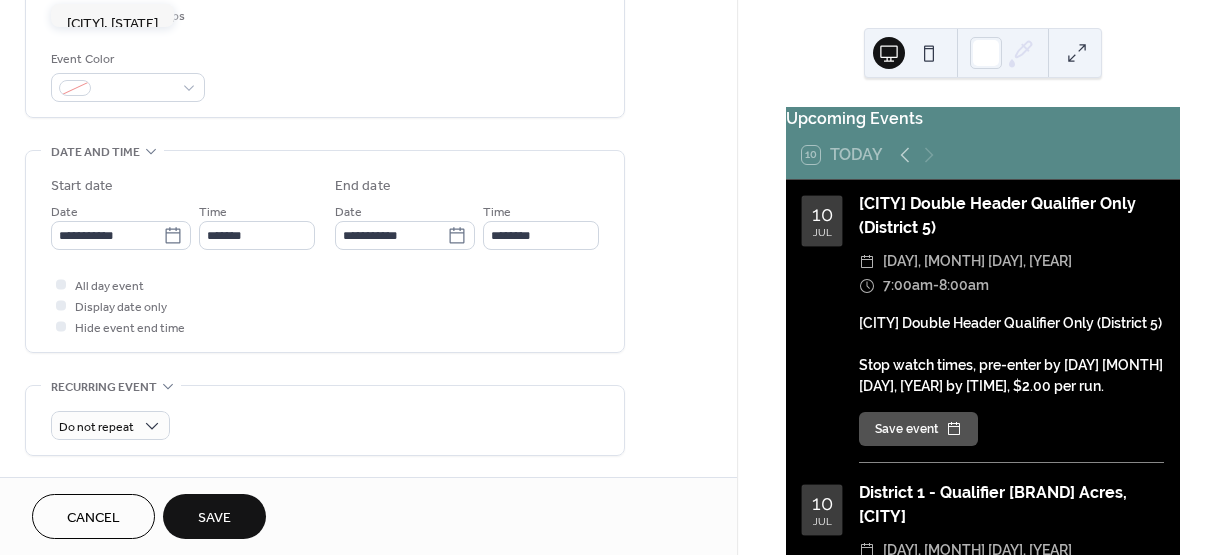 type on "******" 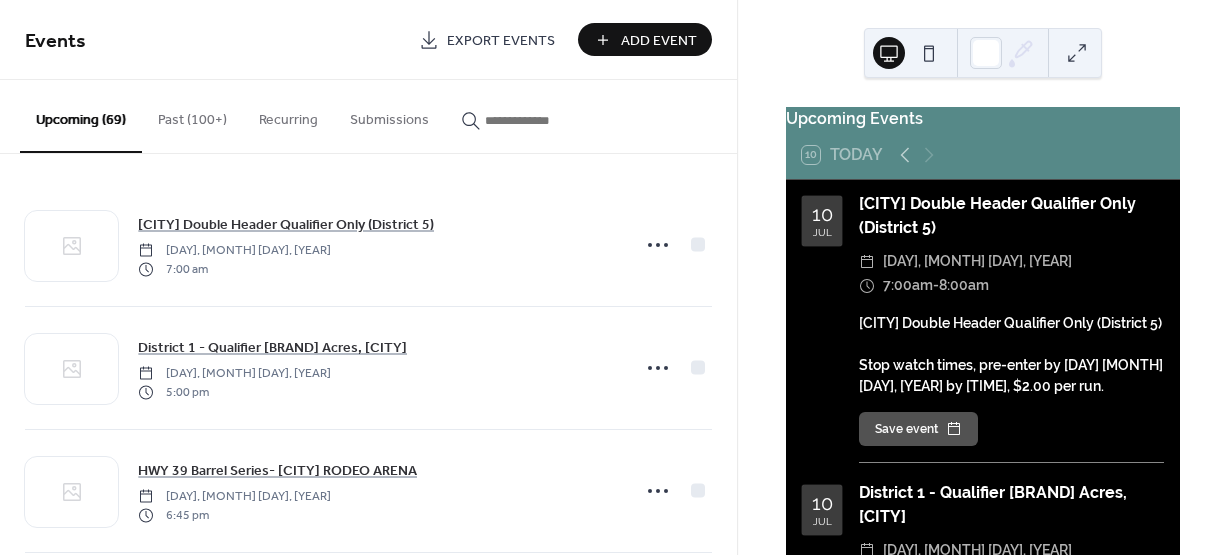 click on "Add Event" at bounding box center (659, 41) 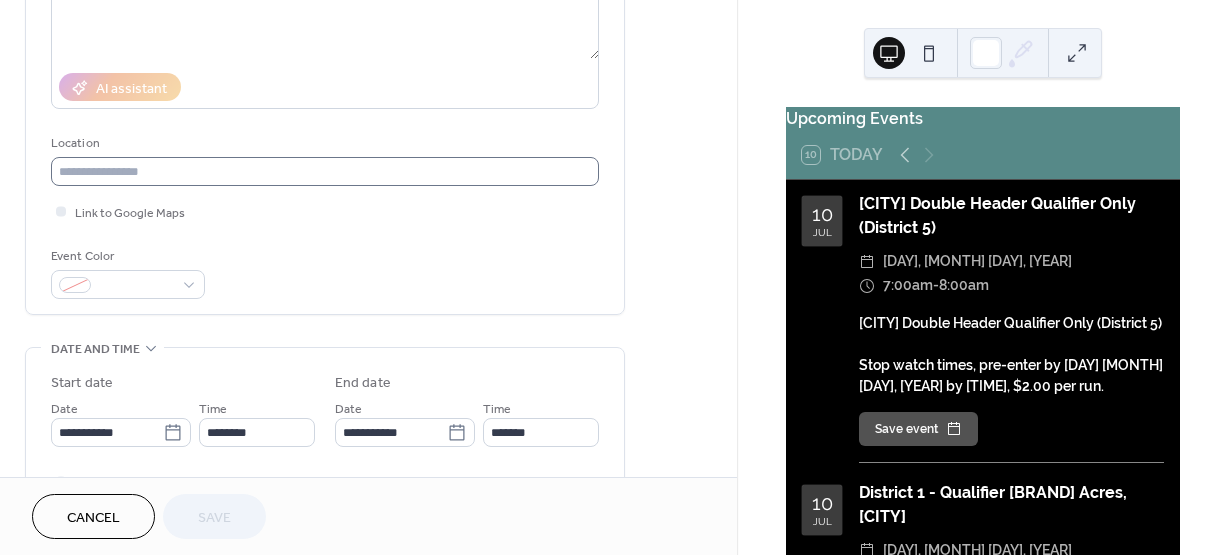 scroll, scrollTop: 400, scrollLeft: 0, axis: vertical 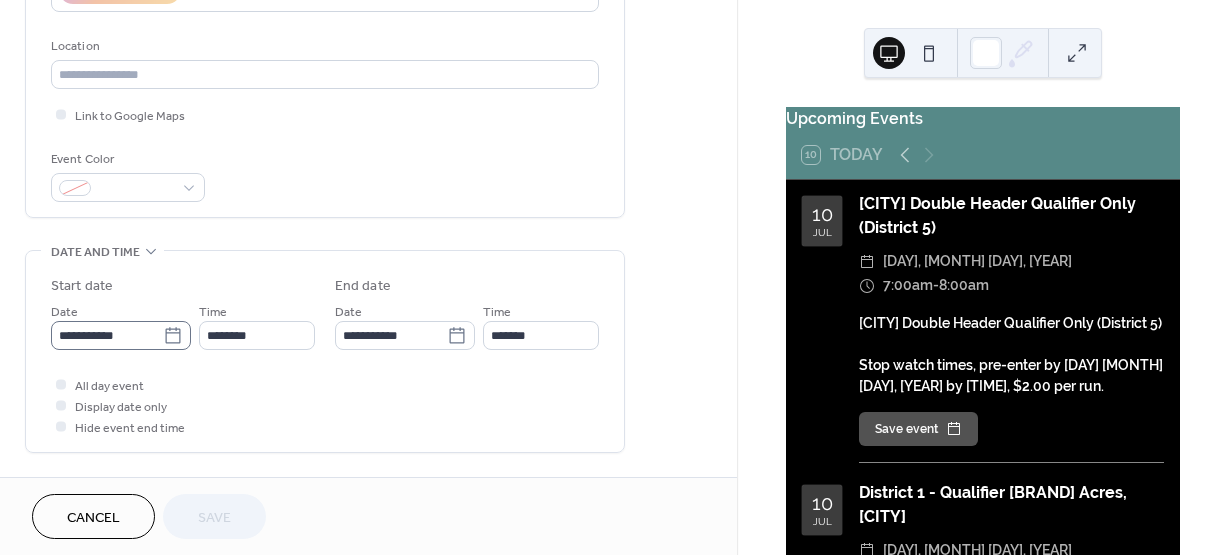click 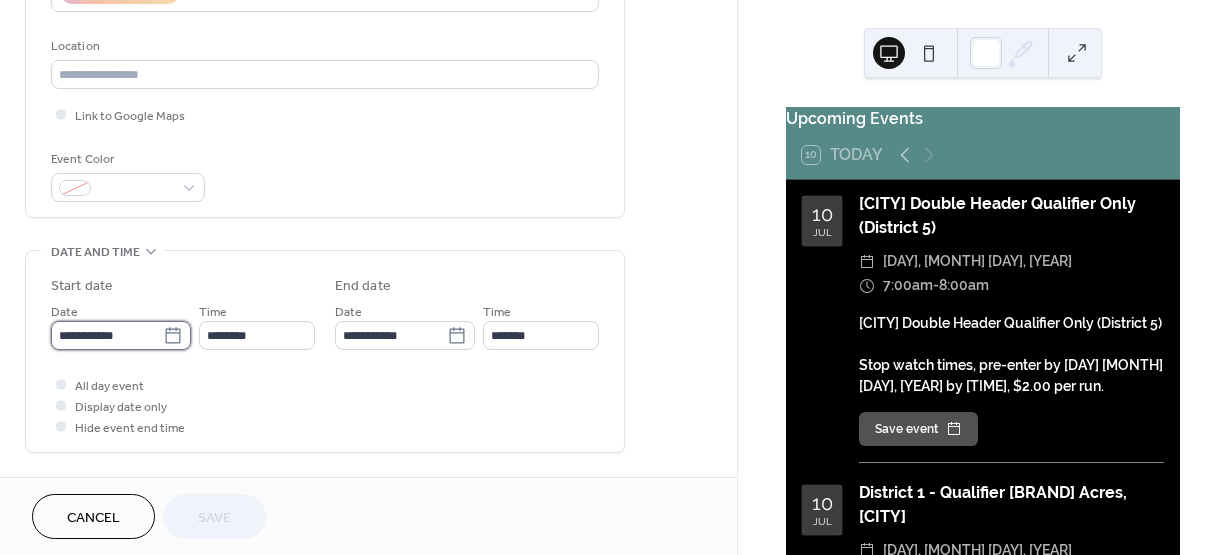 click on "**********" at bounding box center [107, 335] 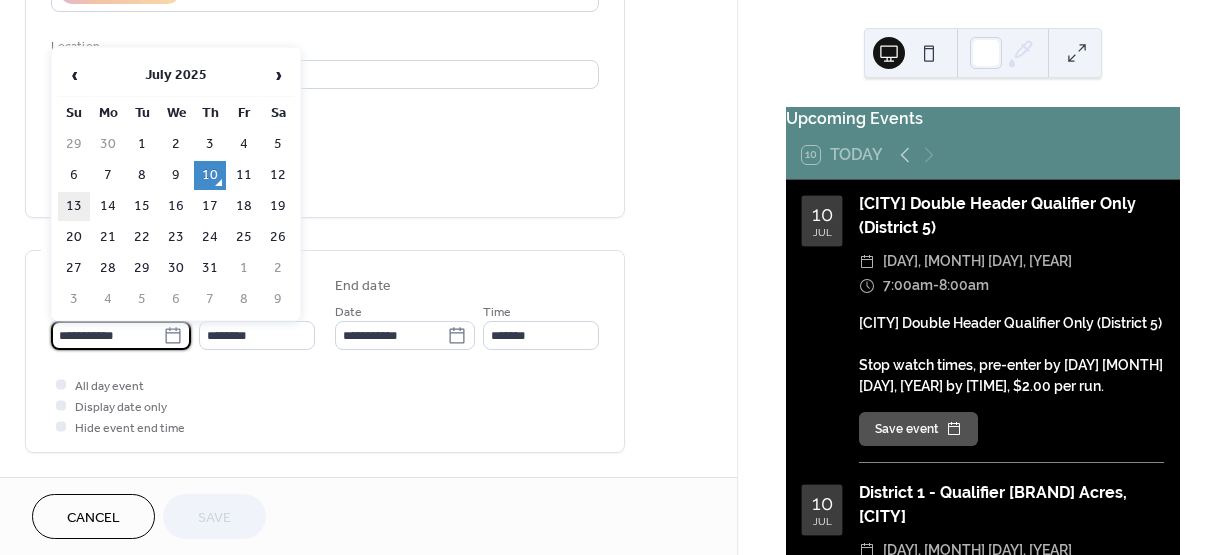 click on "13" at bounding box center (74, 206) 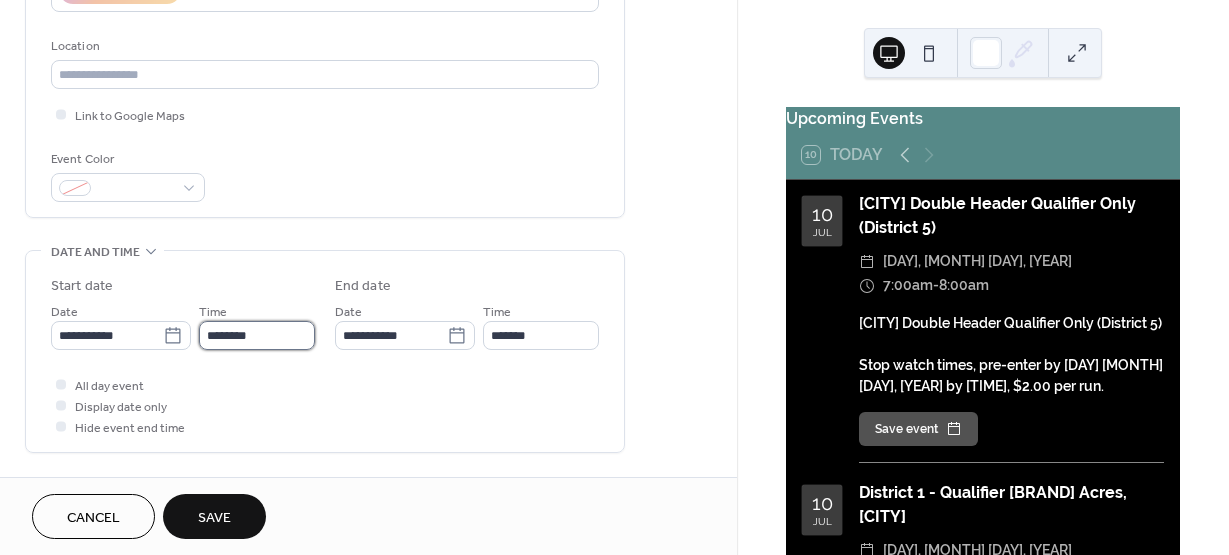 click on "********" at bounding box center [257, 335] 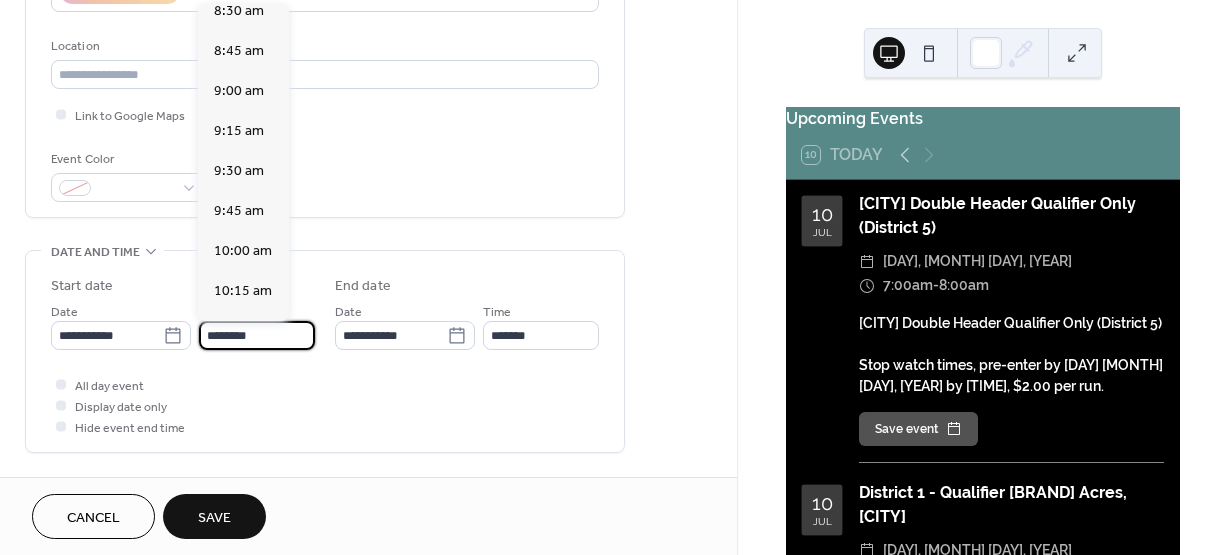 scroll, scrollTop: 1368, scrollLeft: 0, axis: vertical 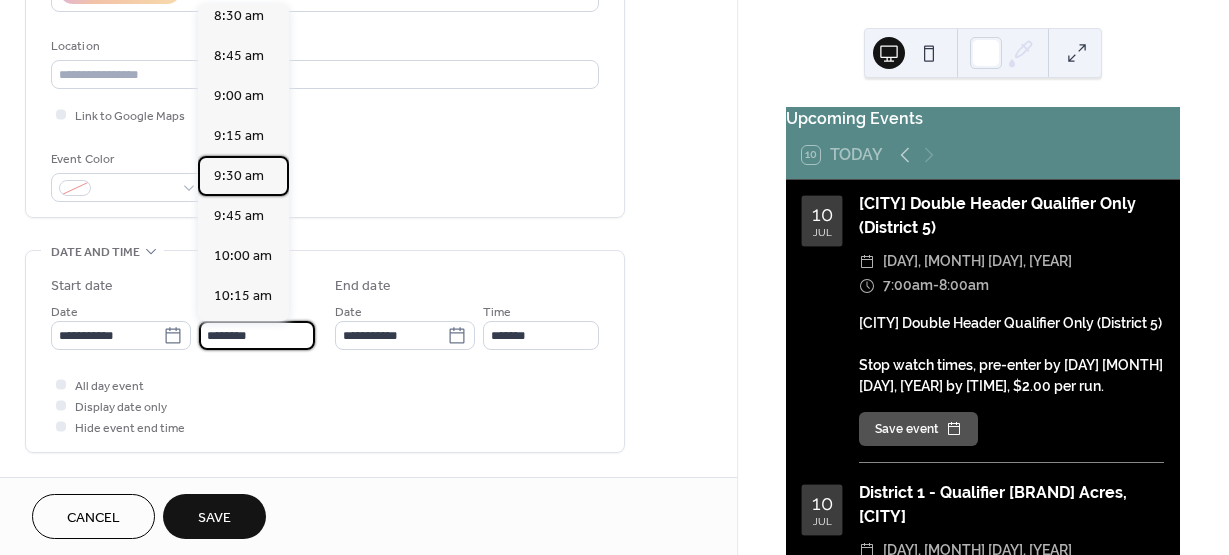 click on "9:30 am" at bounding box center [239, 176] 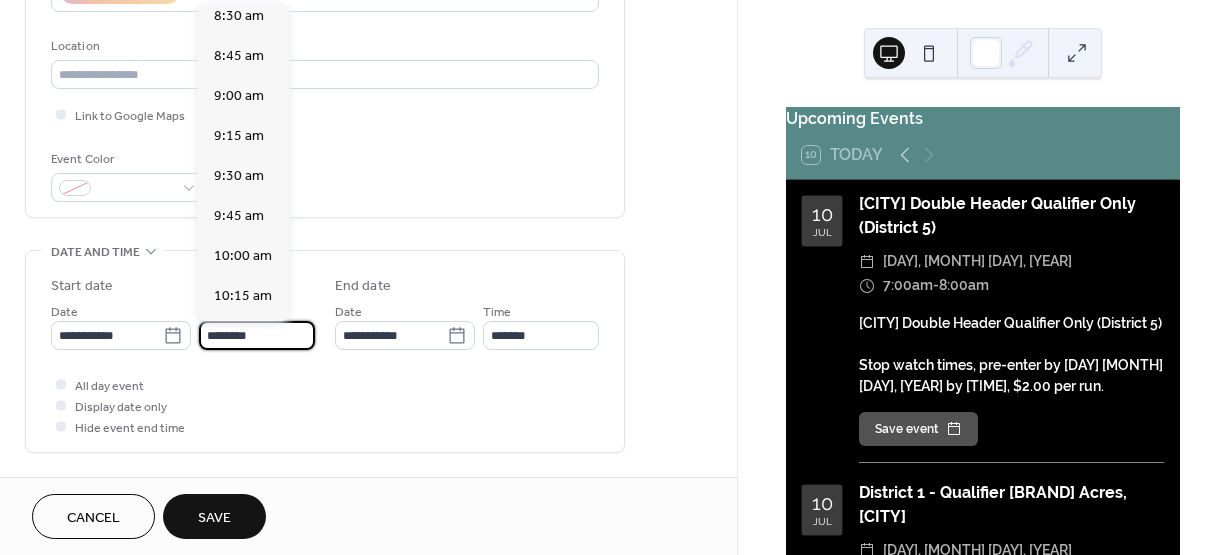 type on "*******" 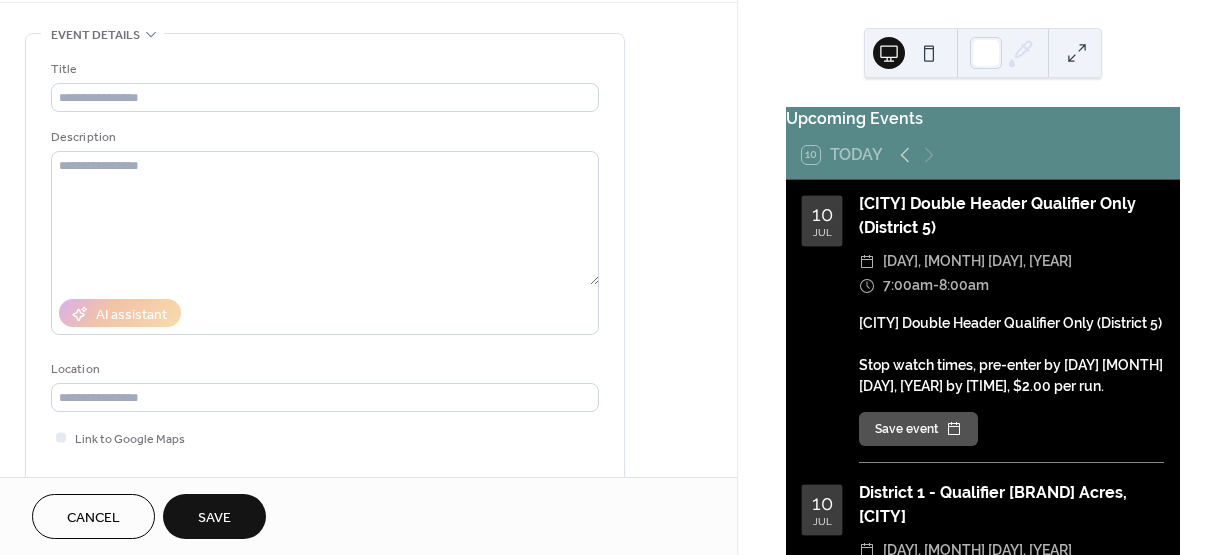 scroll, scrollTop: 0, scrollLeft: 0, axis: both 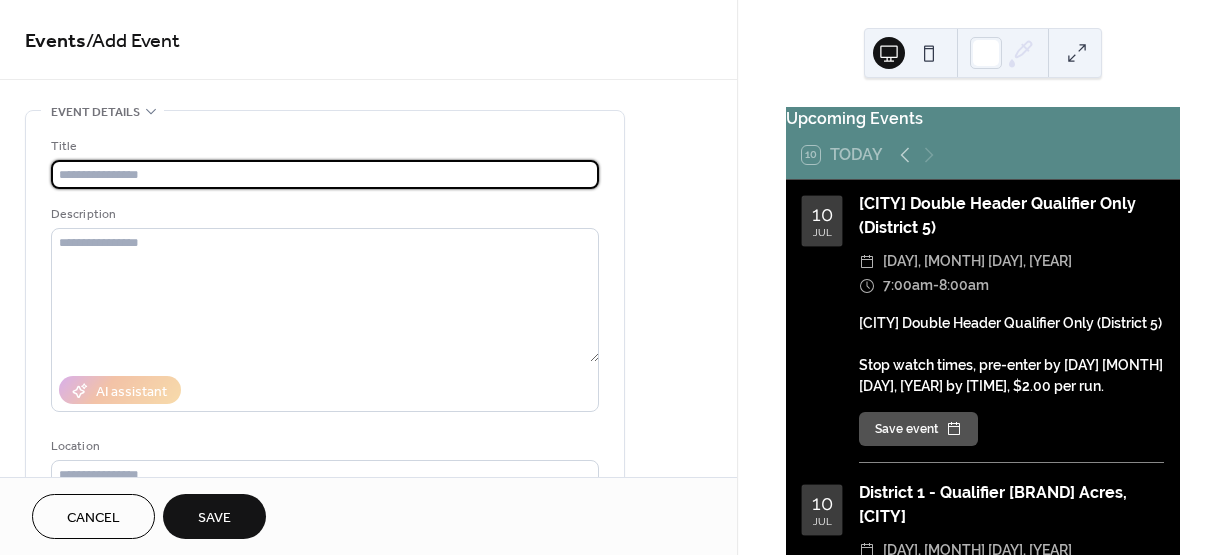 click at bounding box center (325, 174) 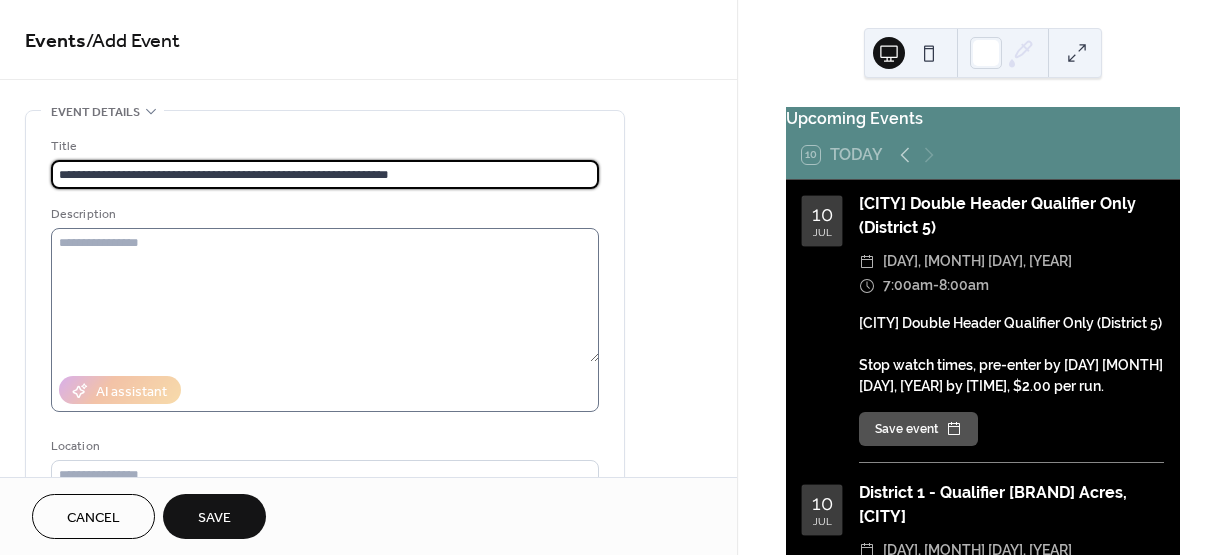 type on "**********" 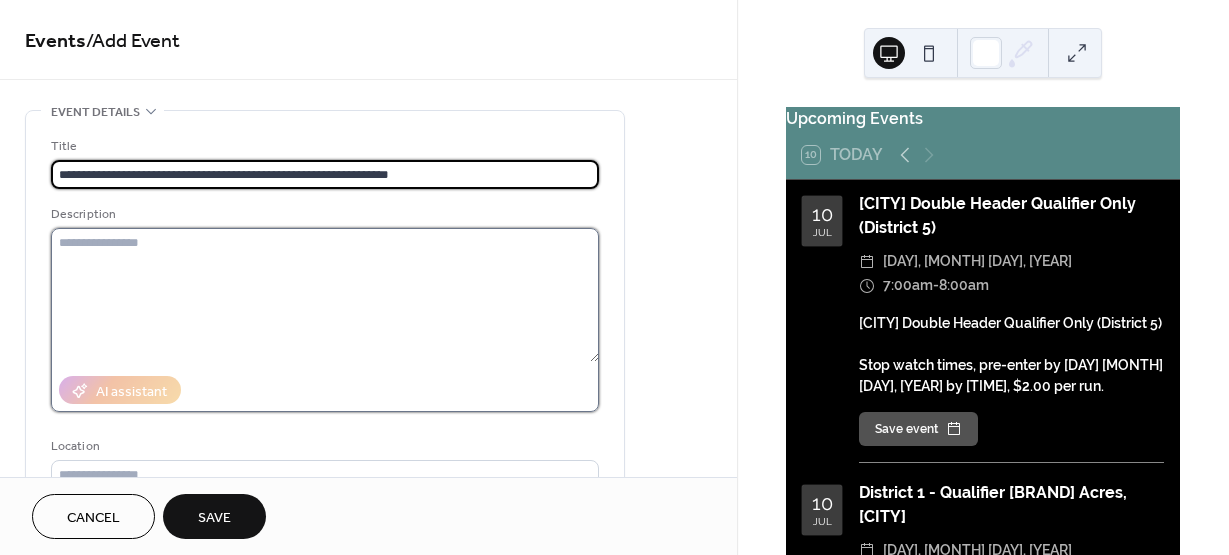 click at bounding box center (325, 295) 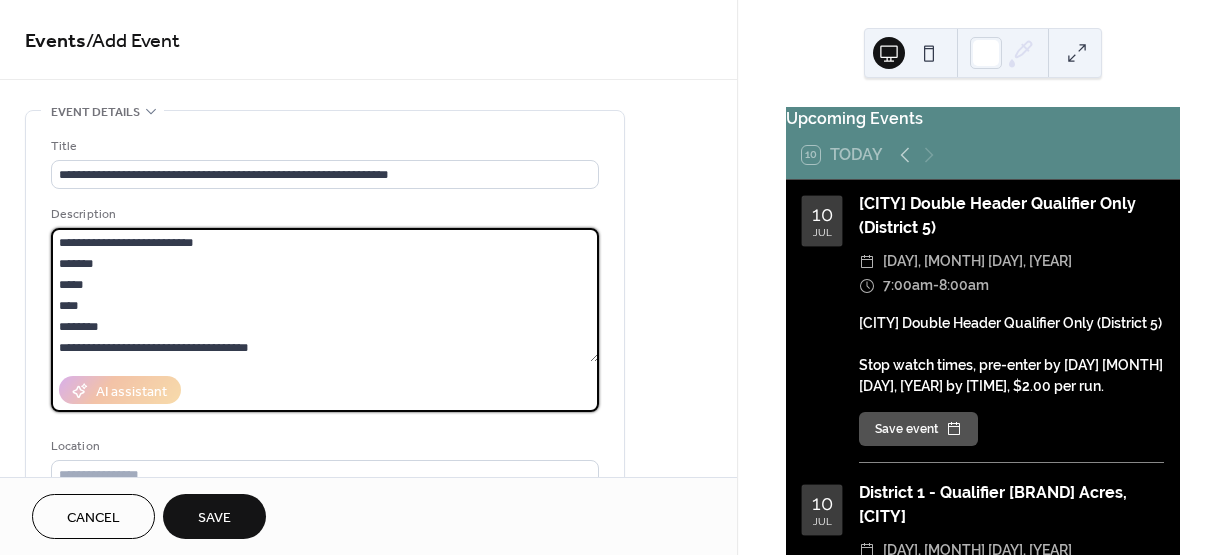 click on "**********" at bounding box center [325, 295] 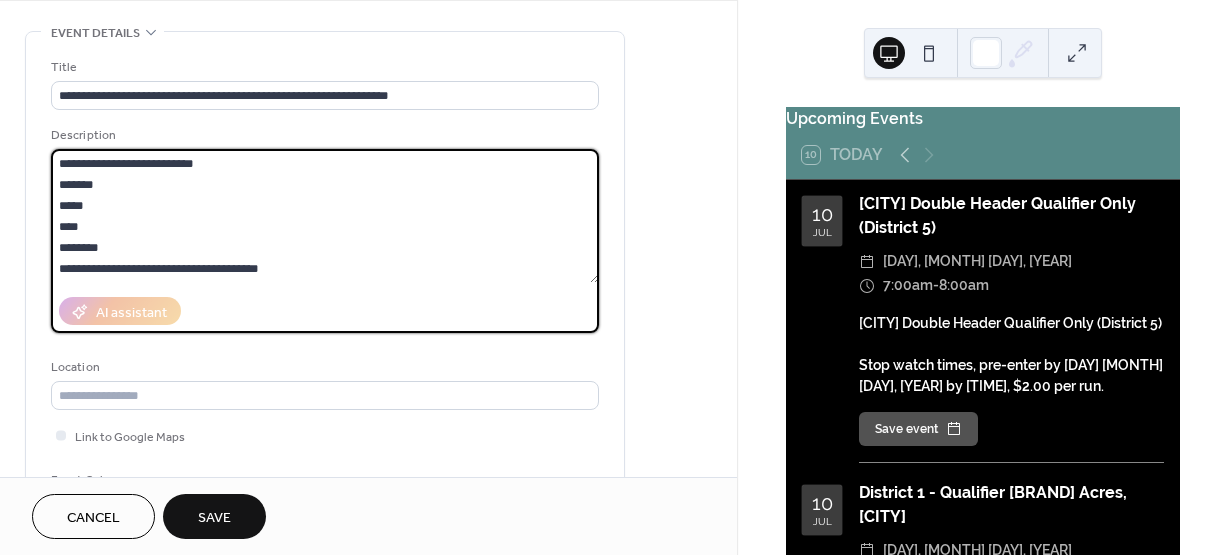 scroll, scrollTop: 100, scrollLeft: 0, axis: vertical 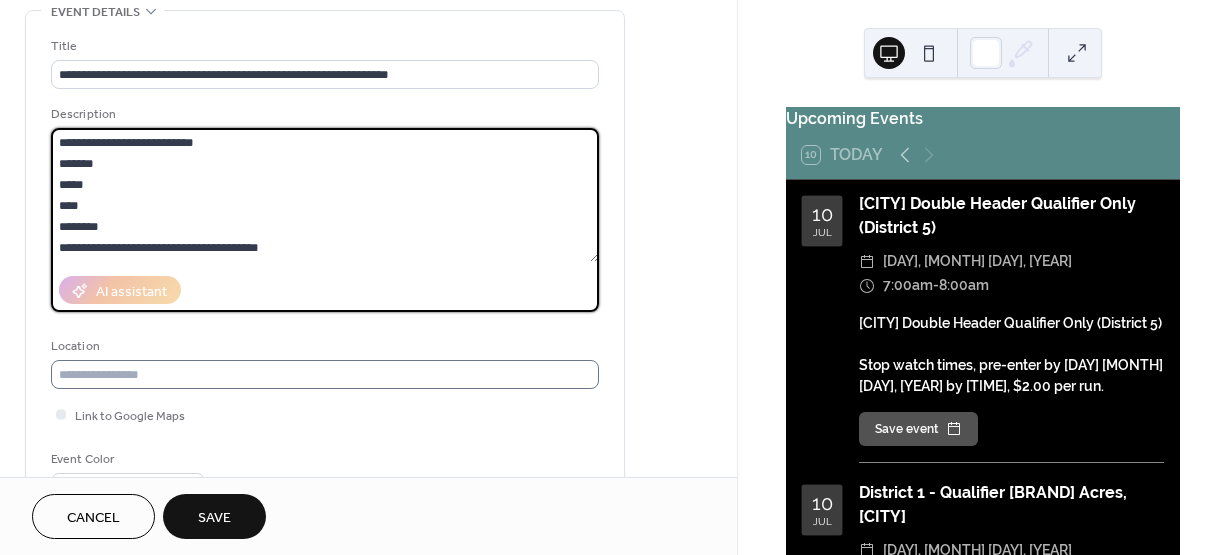 type on "**********" 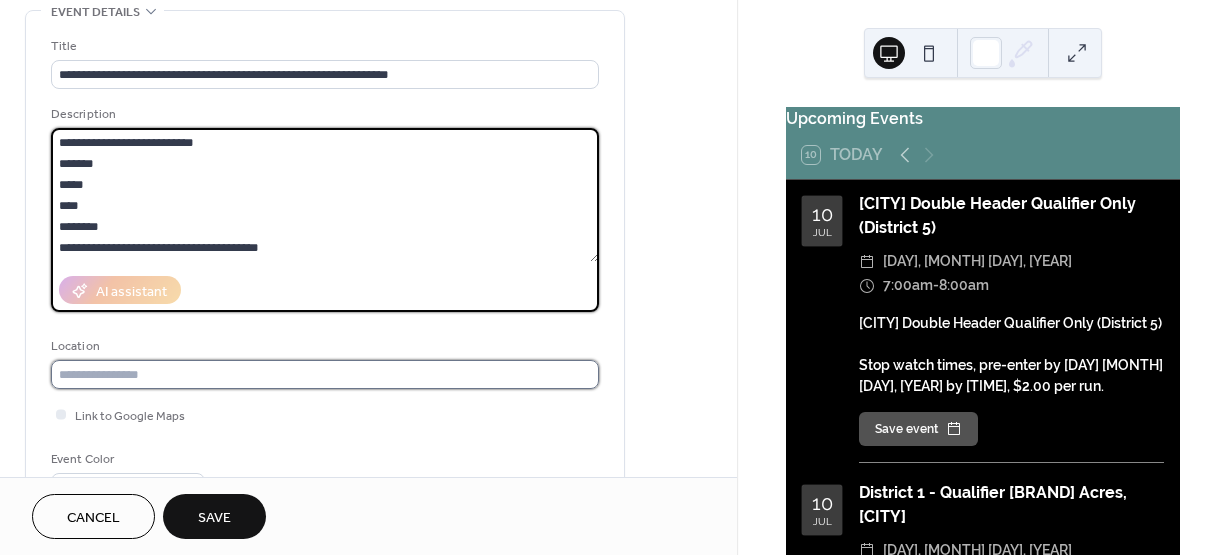 click at bounding box center (325, 374) 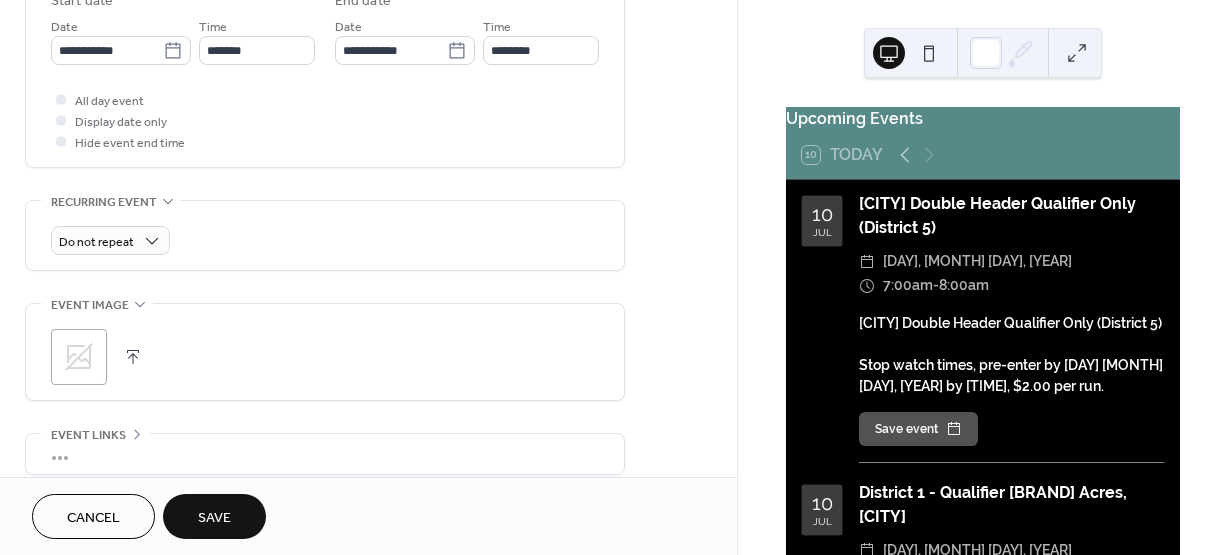 scroll, scrollTop: 700, scrollLeft: 0, axis: vertical 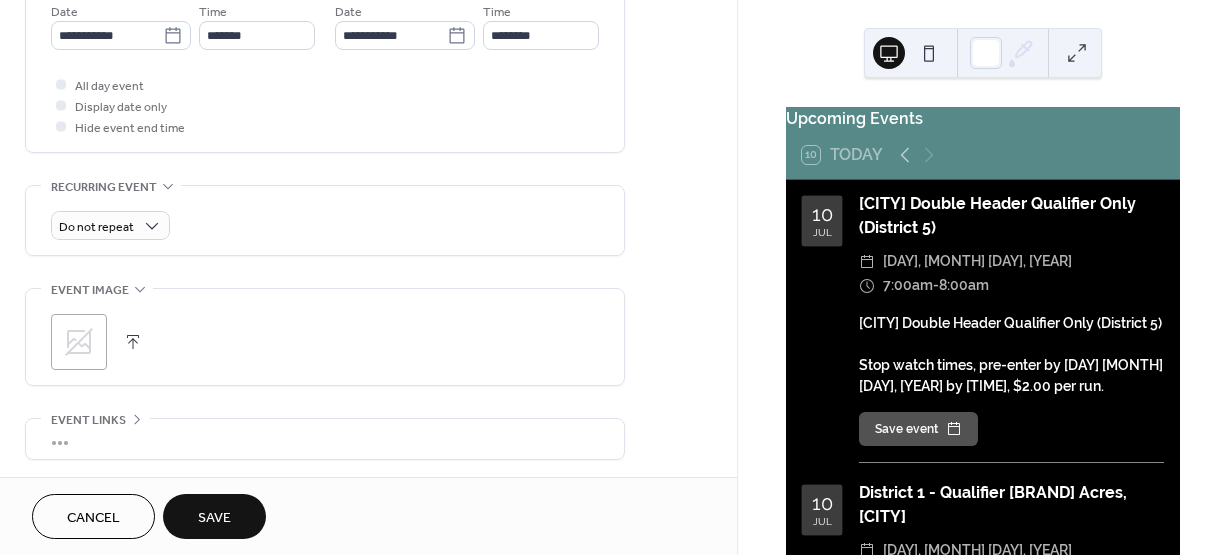 type on "**********" 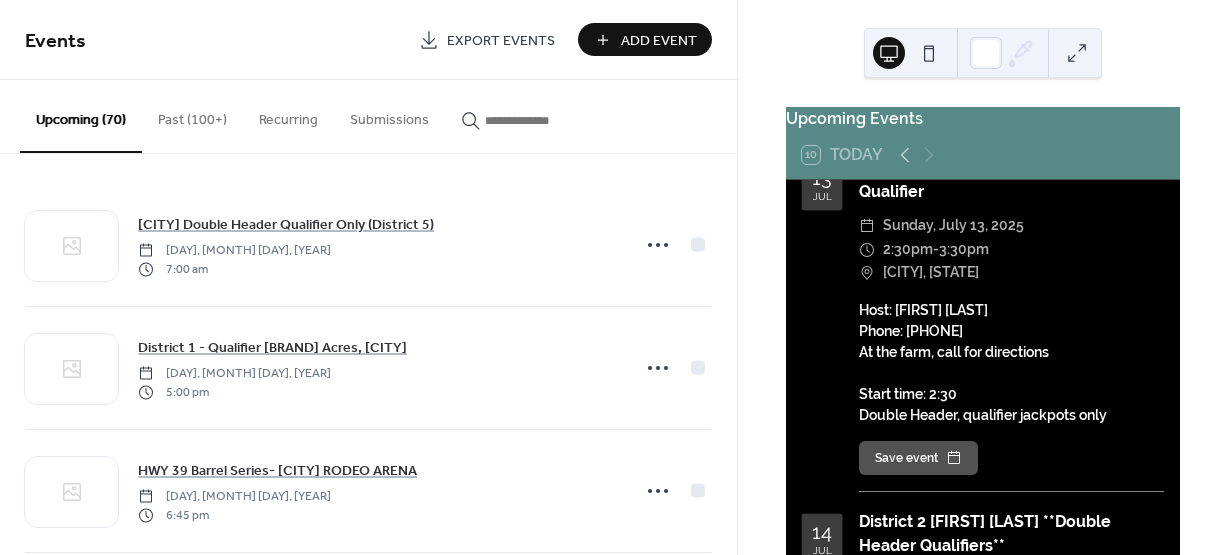 scroll, scrollTop: 7900, scrollLeft: 0, axis: vertical 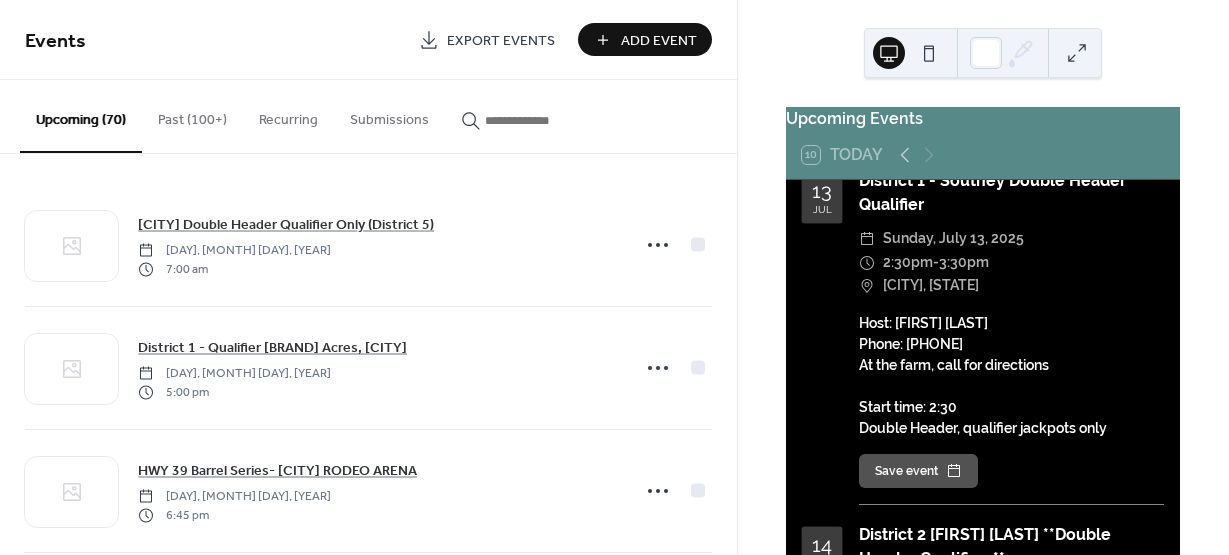 click at bounding box center [535, 120] 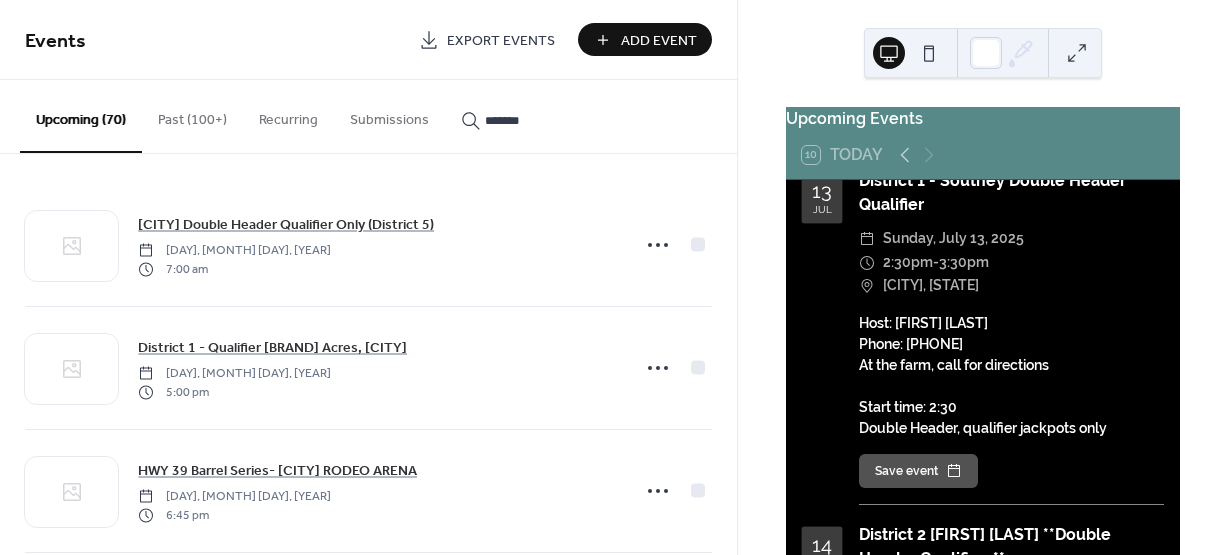 click on "******" at bounding box center (523, 115) 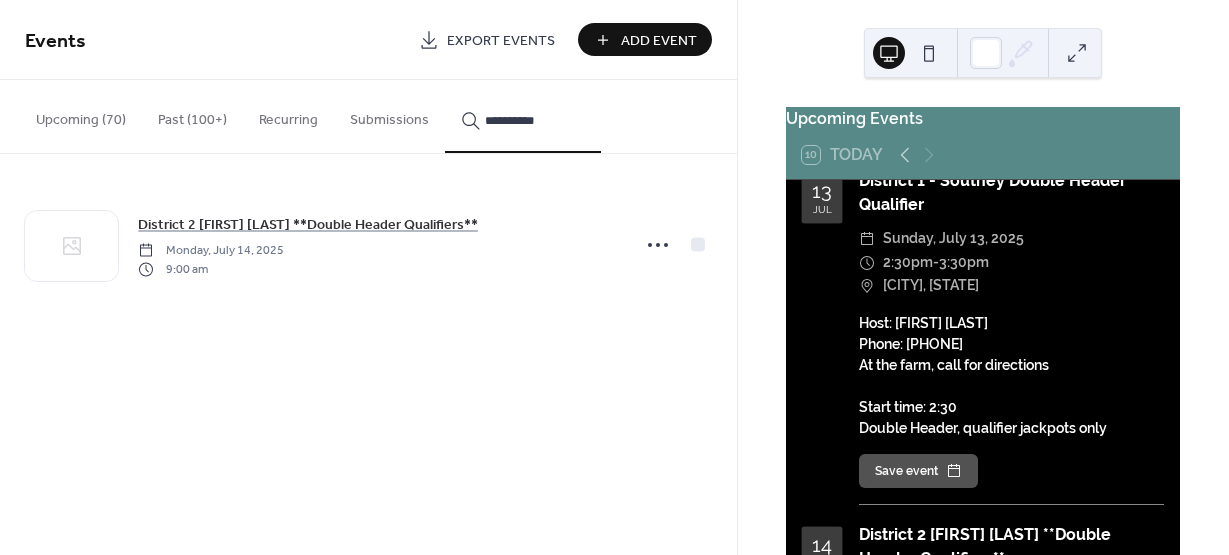 type on "**********" 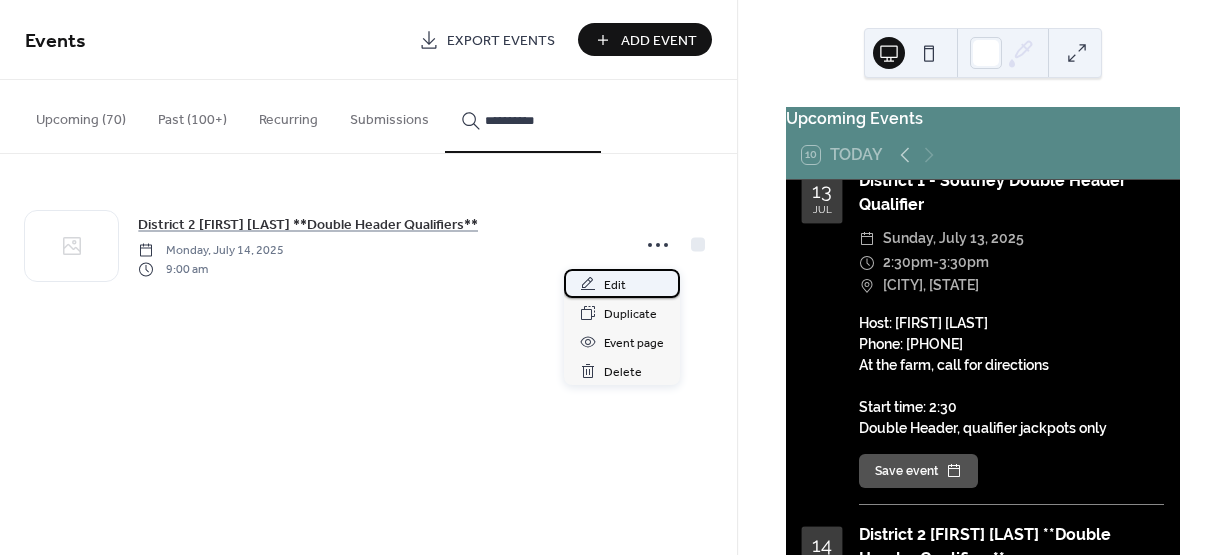 click on "Edit" at bounding box center [615, 285] 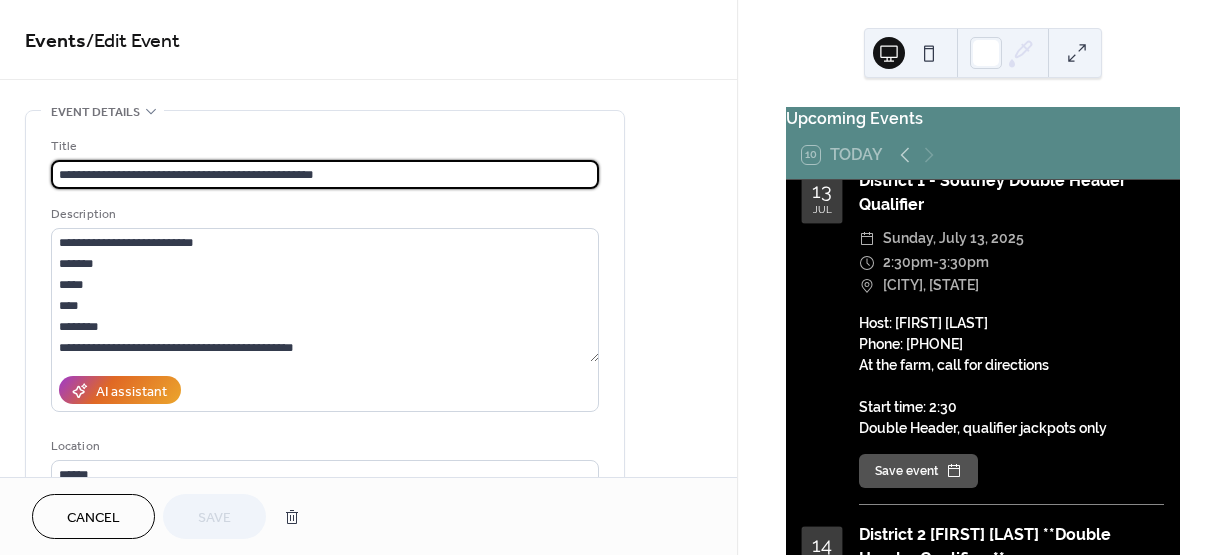 click on "**********" at bounding box center [325, 174] 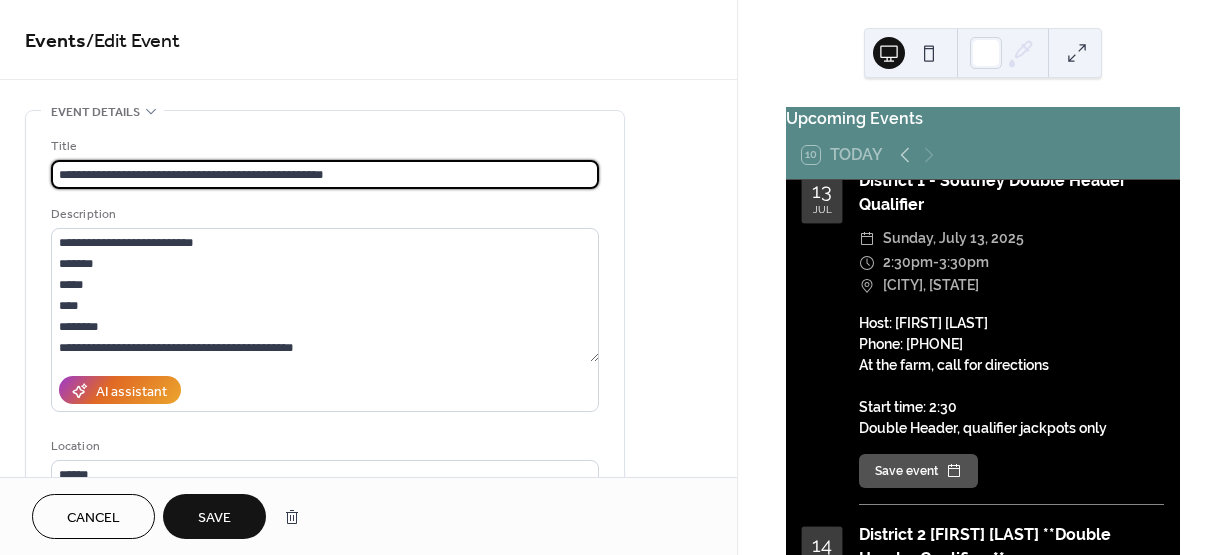 click on "**********" at bounding box center [325, 174] 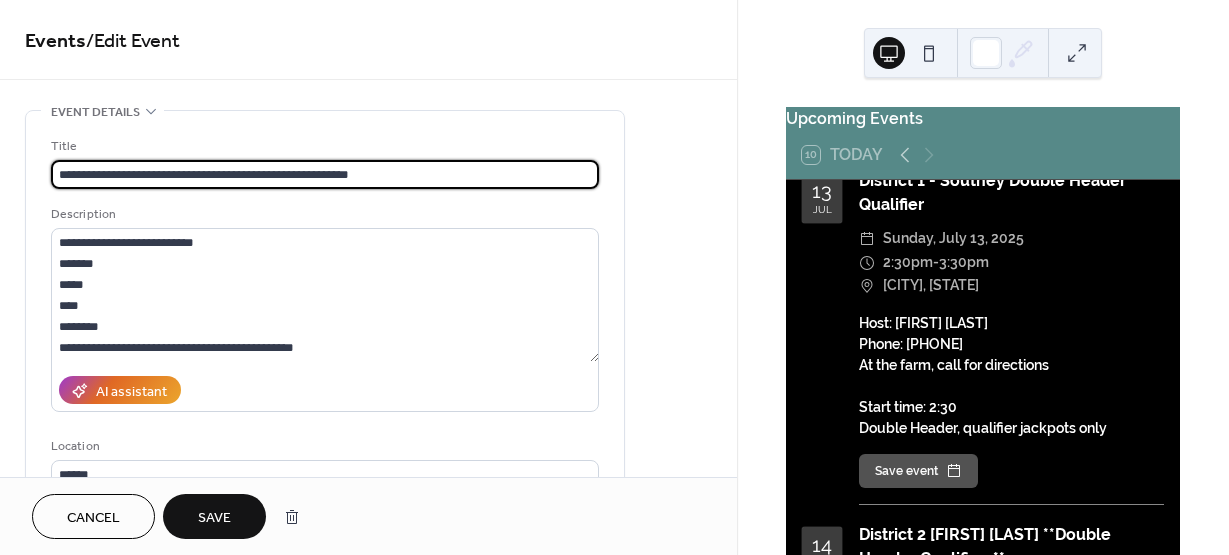 type on "**********" 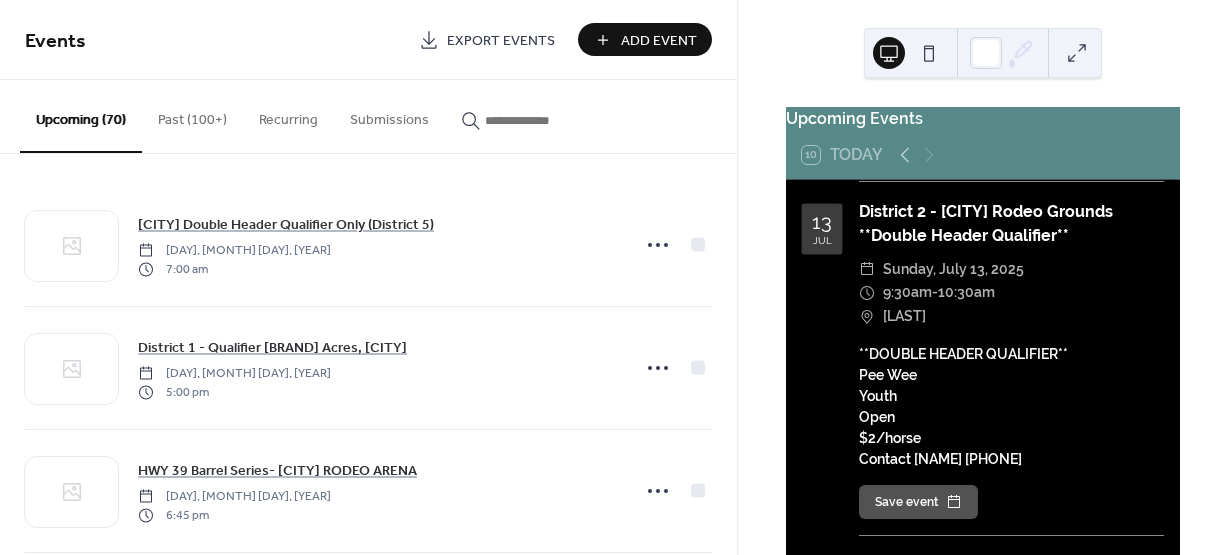 scroll, scrollTop: 6300, scrollLeft: 0, axis: vertical 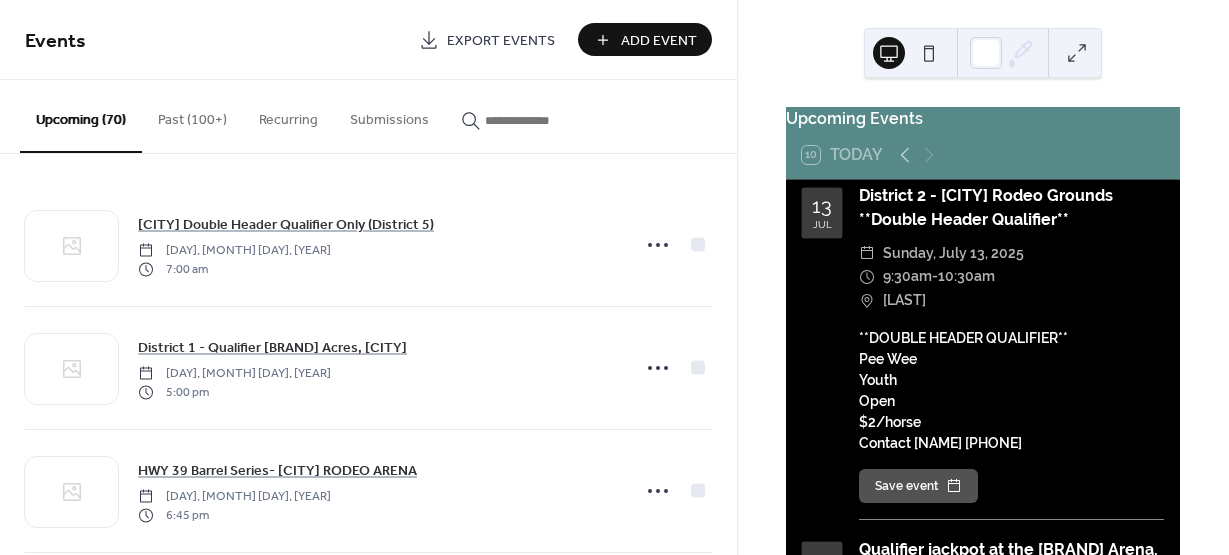 click at bounding box center [535, 120] 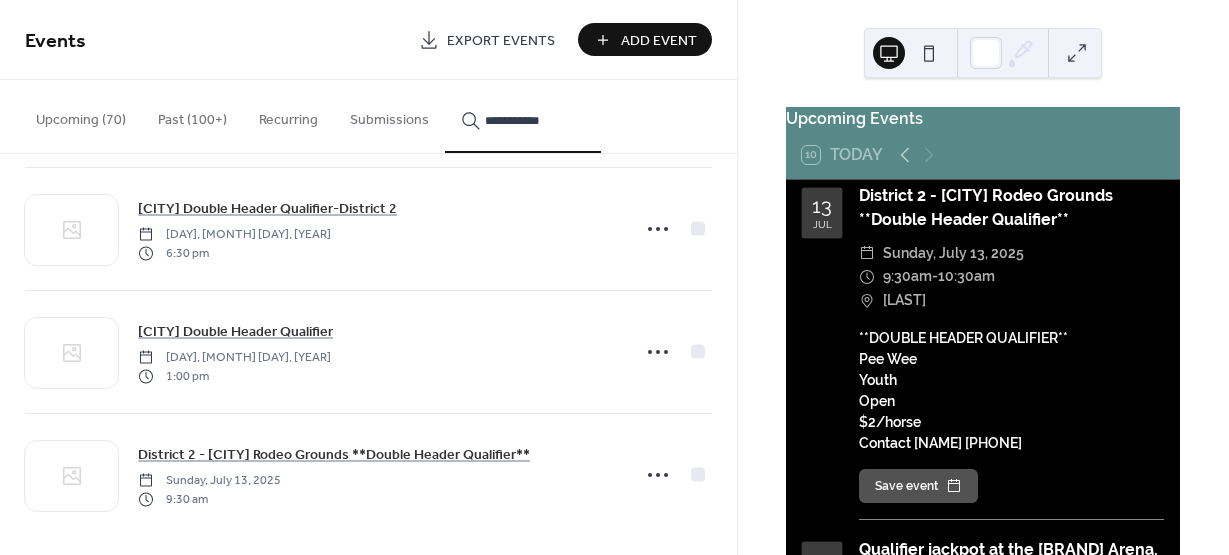 scroll, scrollTop: 150, scrollLeft: 0, axis: vertical 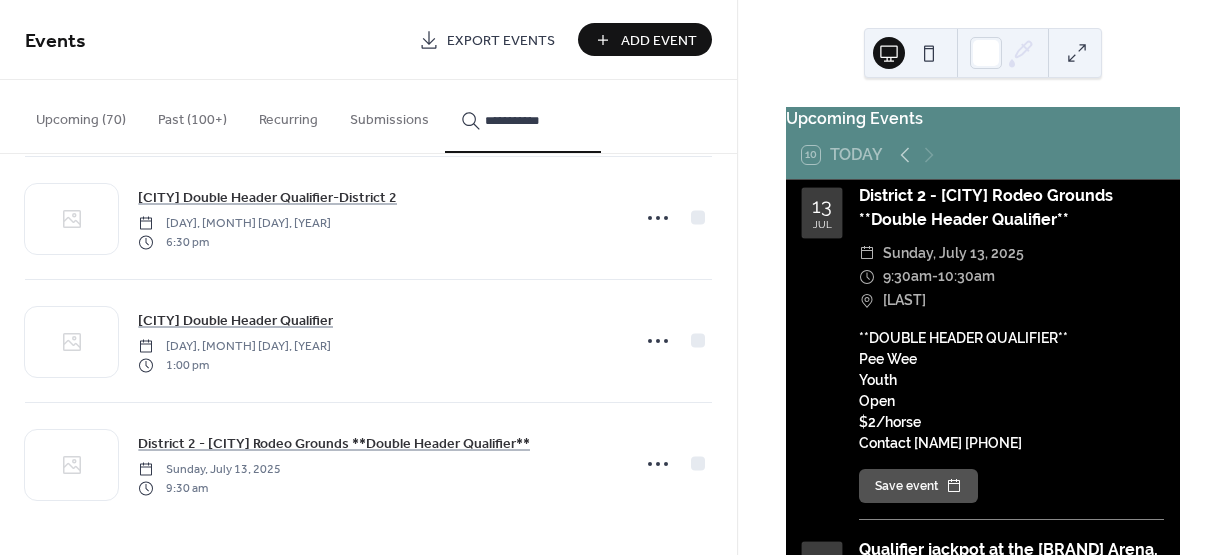 type on "**********" 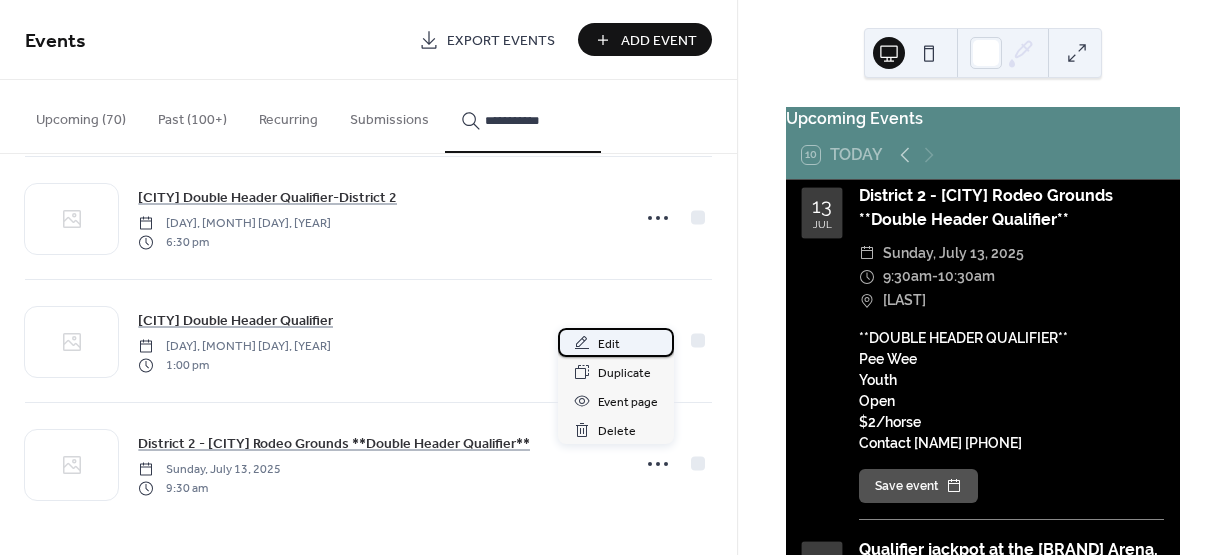 click on "Edit" at bounding box center (609, 344) 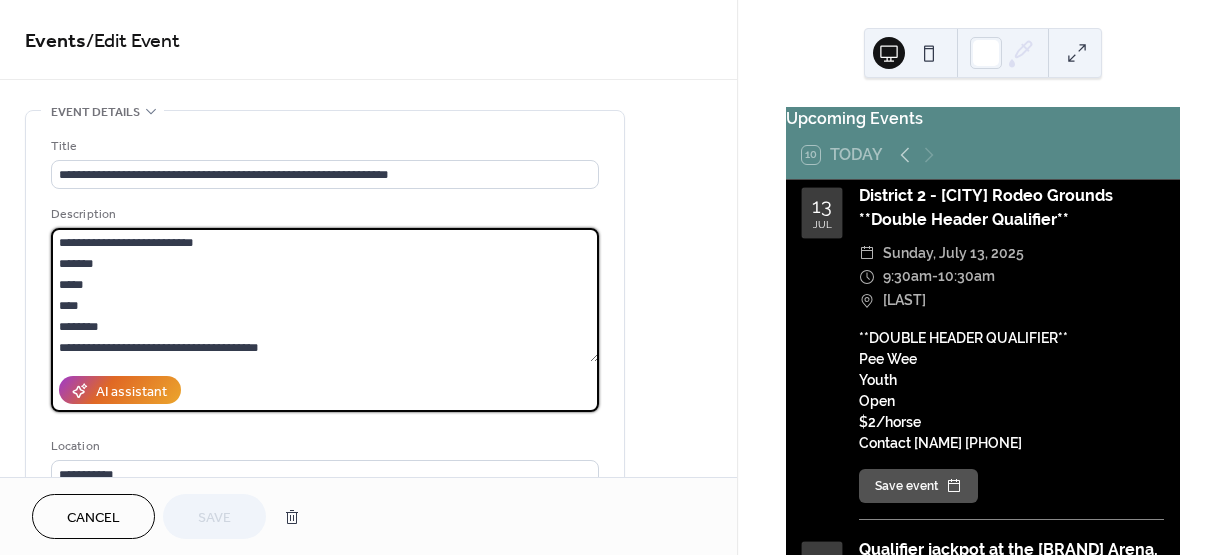 click on "**********" at bounding box center [325, 295] 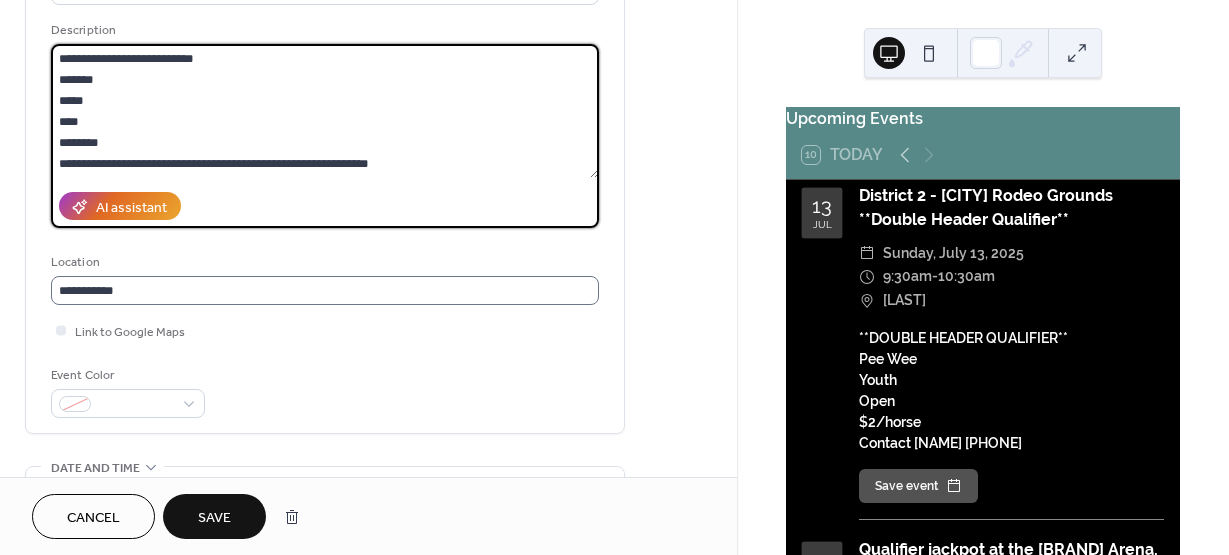 scroll, scrollTop: 200, scrollLeft: 0, axis: vertical 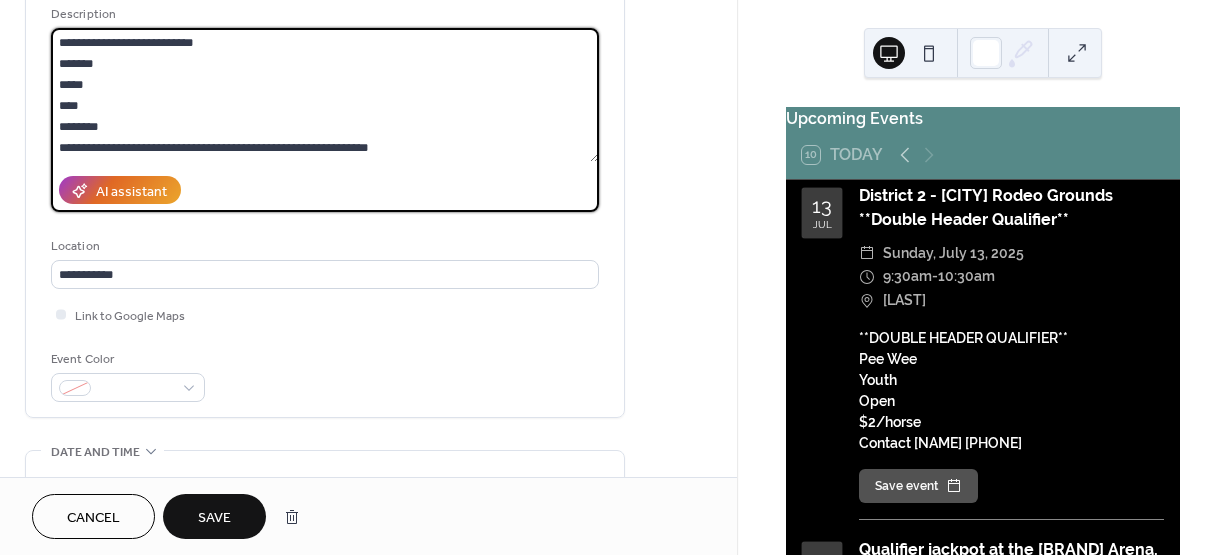 type on "**********" 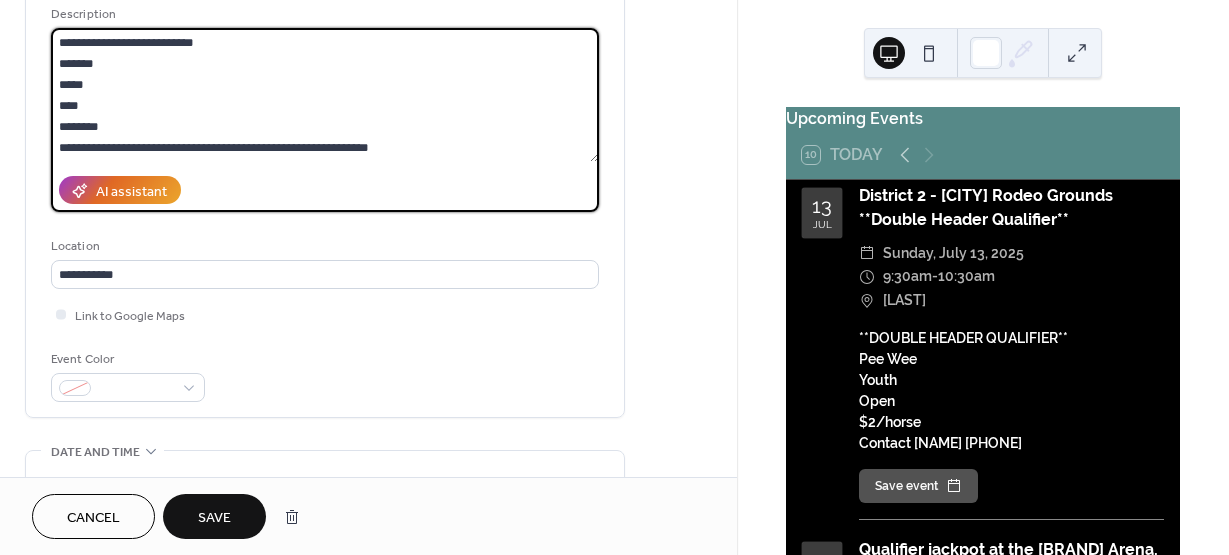 click on "Save" at bounding box center (214, 518) 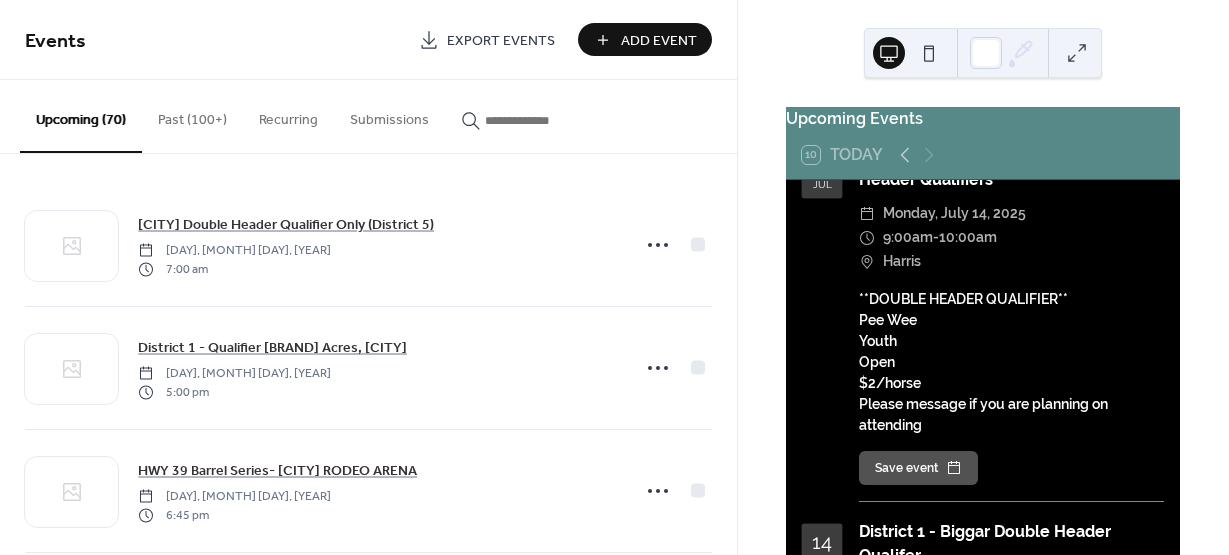 scroll, scrollTop: 8100, scrollLeft: 0, axis: vertical 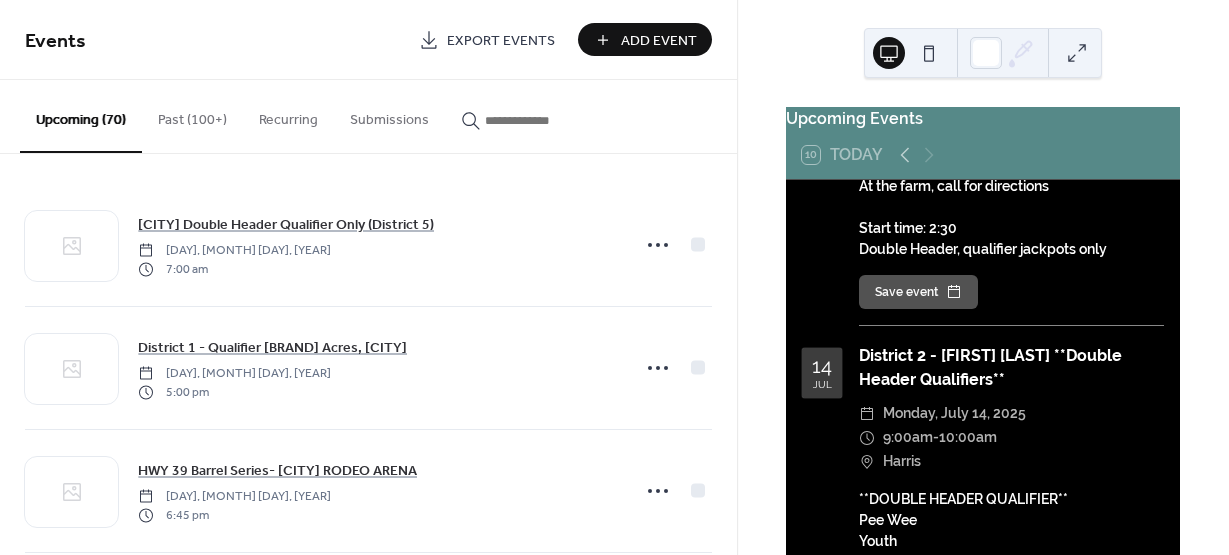 click 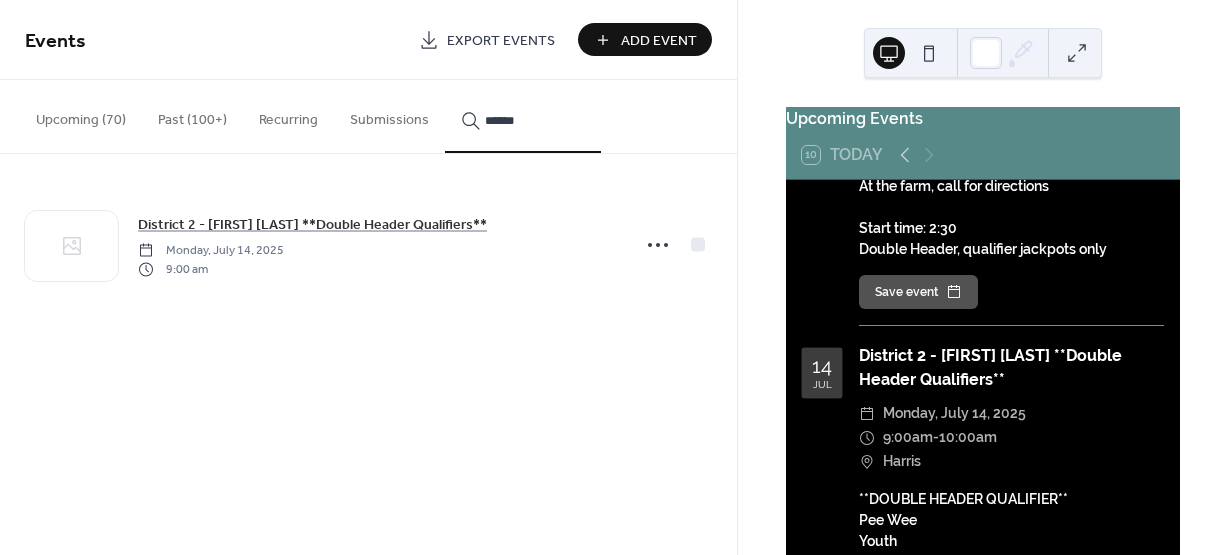 click on "******" at bounding box center (523, 116) 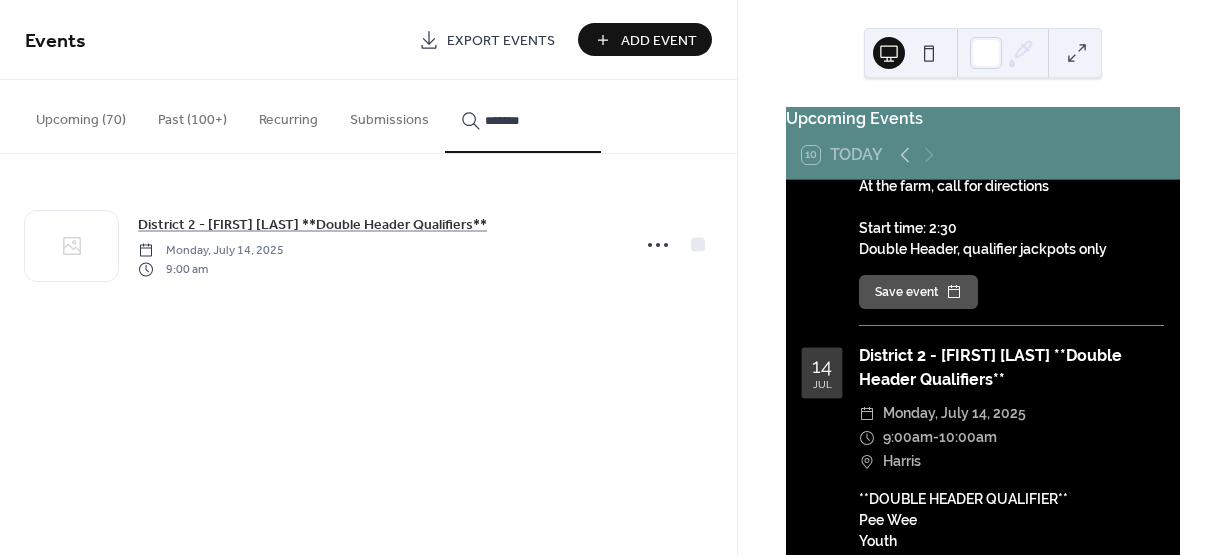 type on "******" 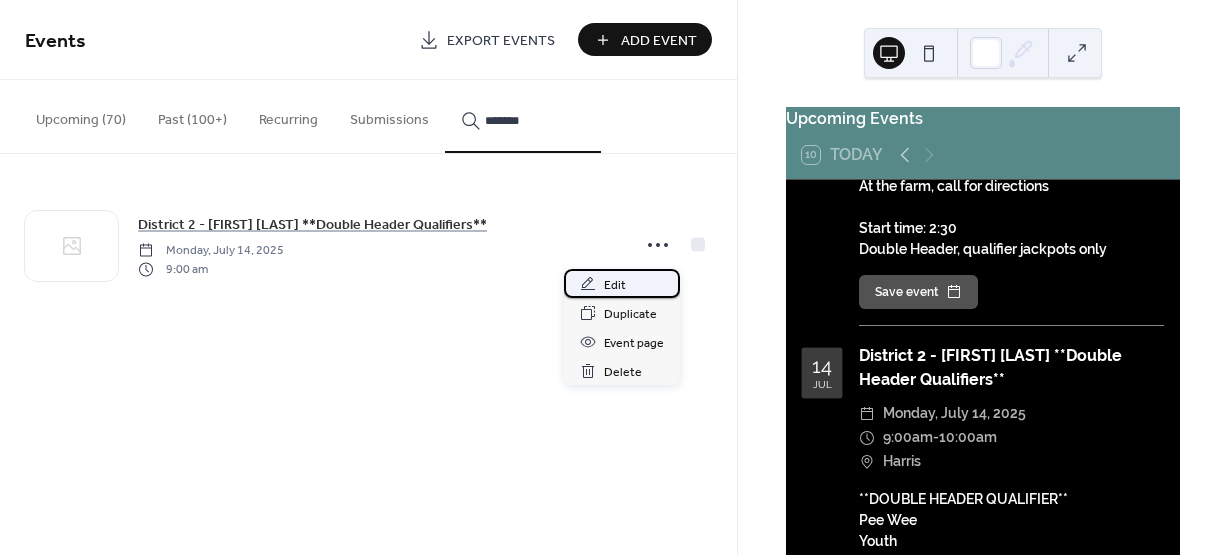 click on "Edit" at bounding box center [615, 285] 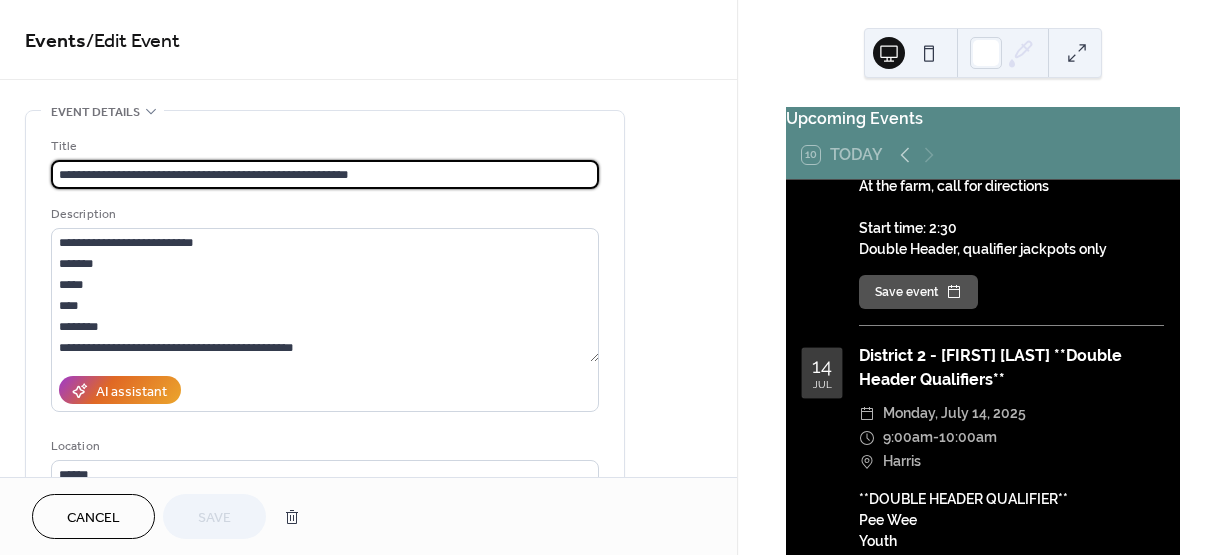 drag, startPoint x: 327, startPoint y: 167, endPoint x: 348, endPoint y: 191, distance: 31.890438 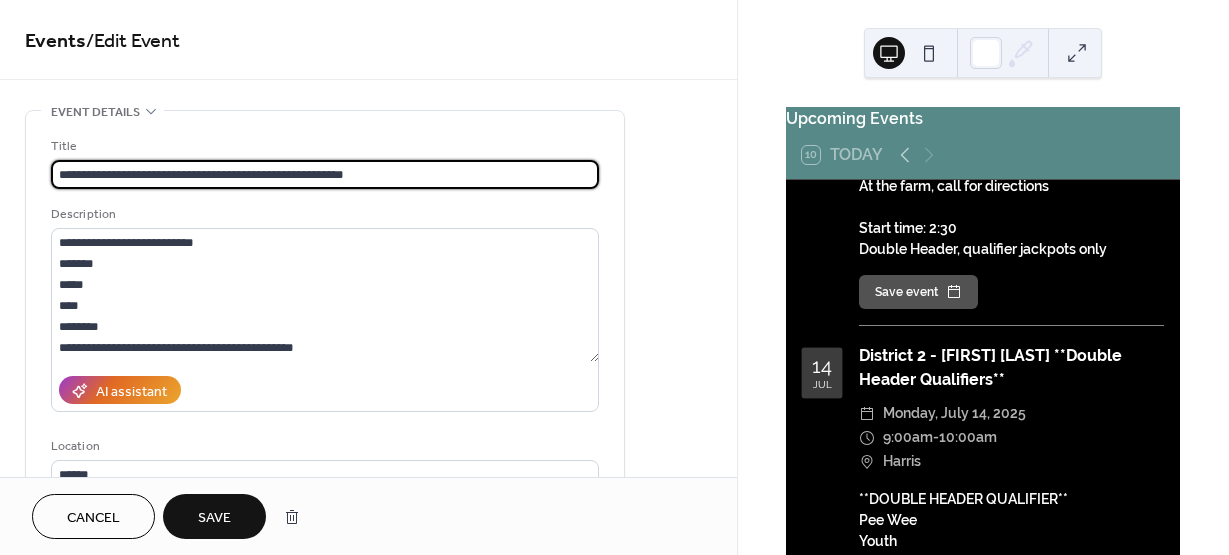 type on "**********" 